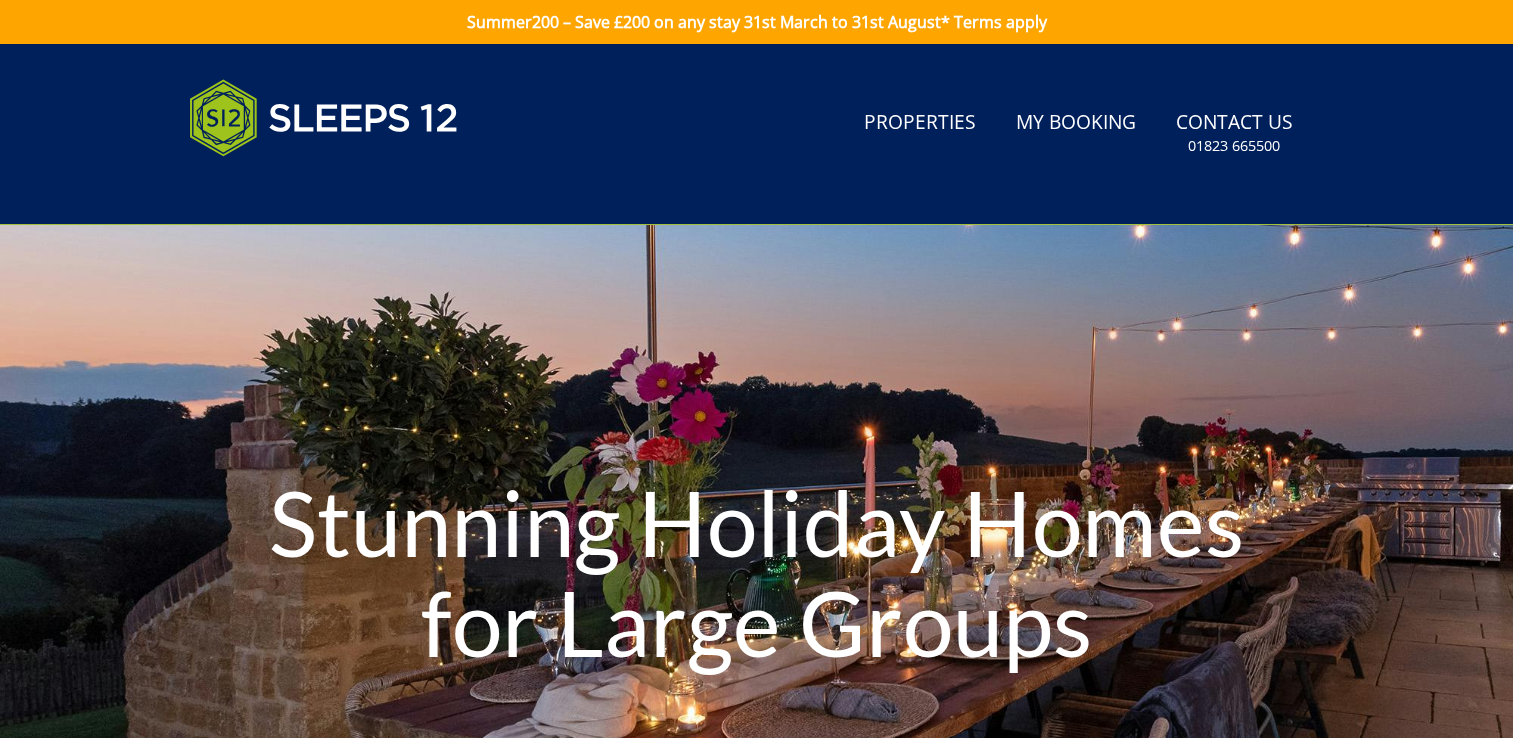 scroll, scrollTop: 0, scrollLeft: 0, axis: both 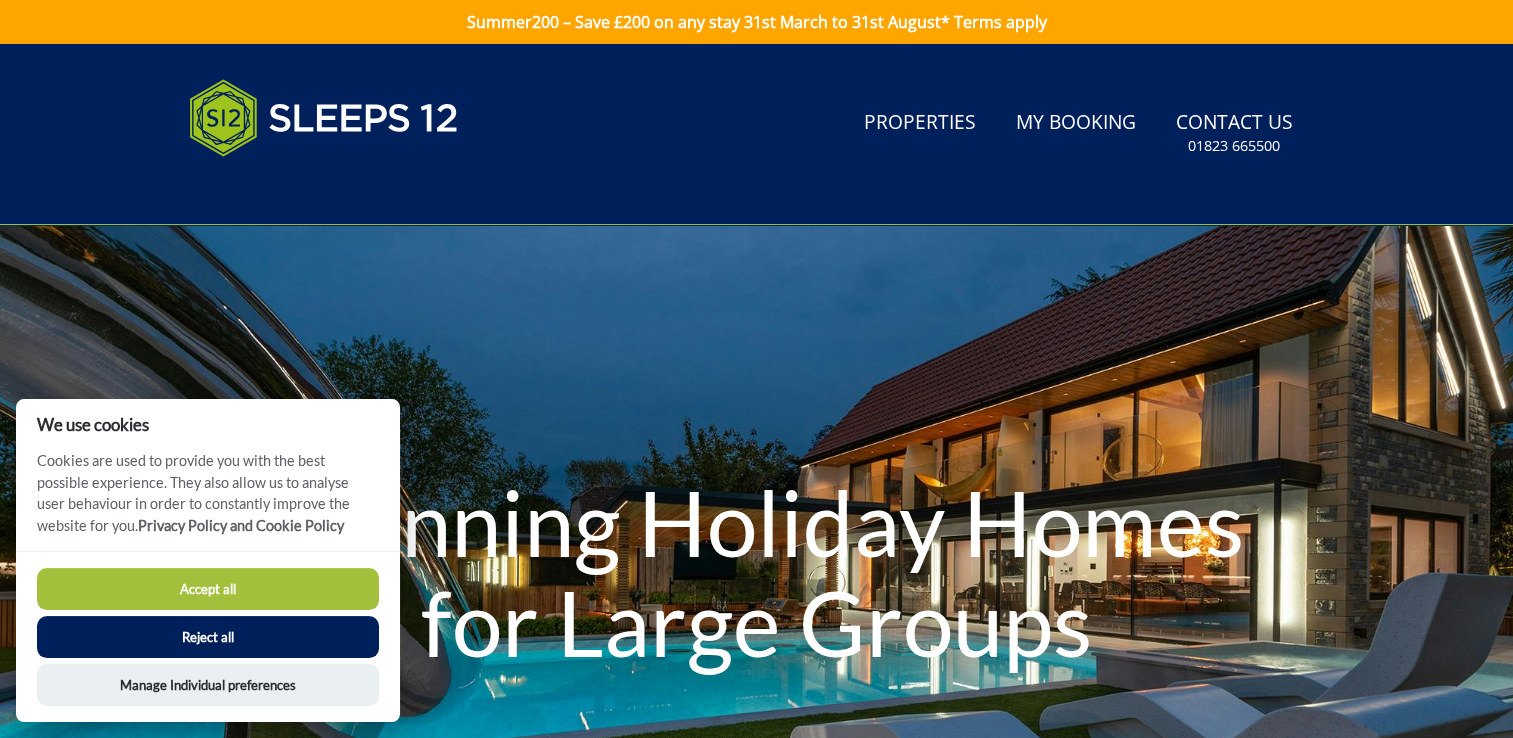 click on "Accept all" at bounding box center (208, 589) 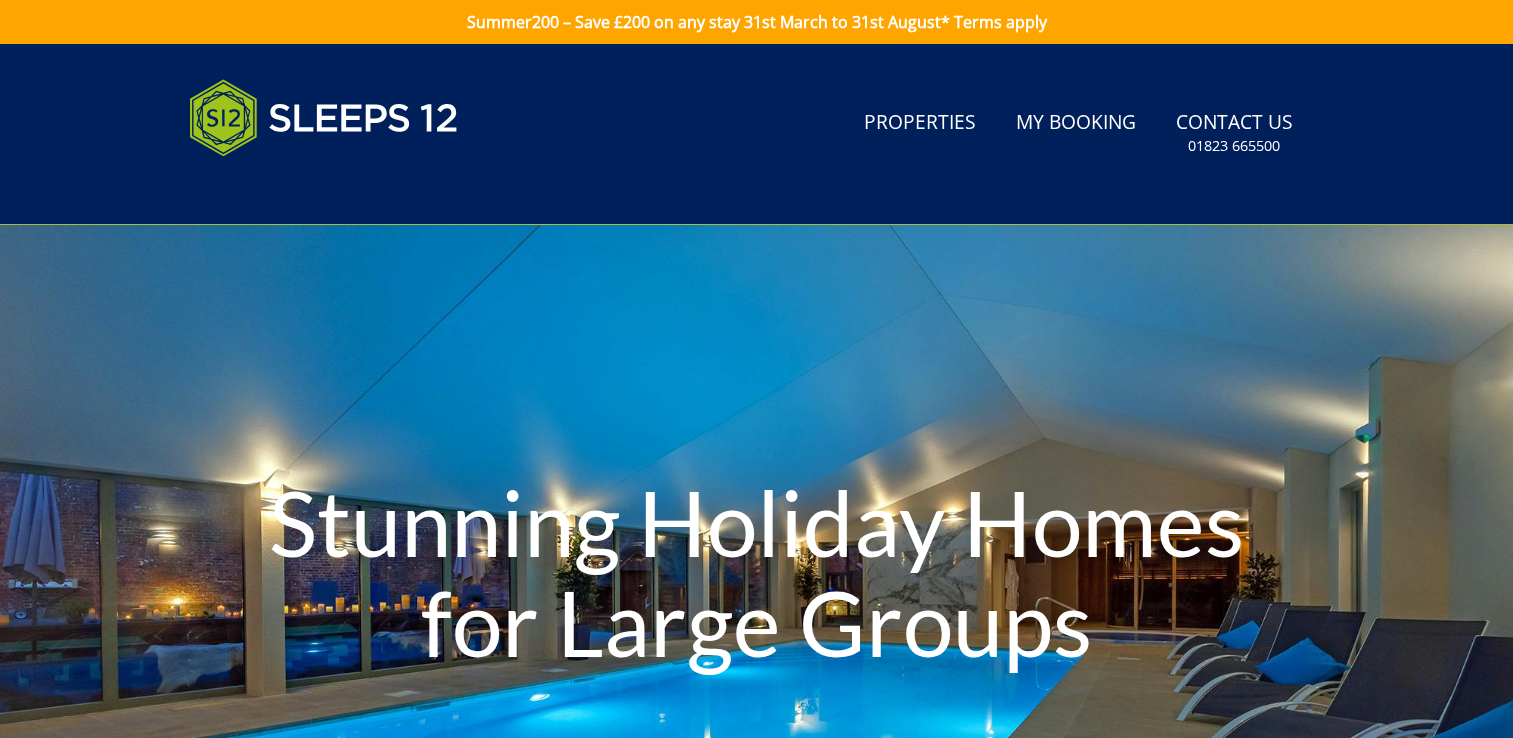 scroll, scrollTop: 0, scrollLeft: 0, axis: both 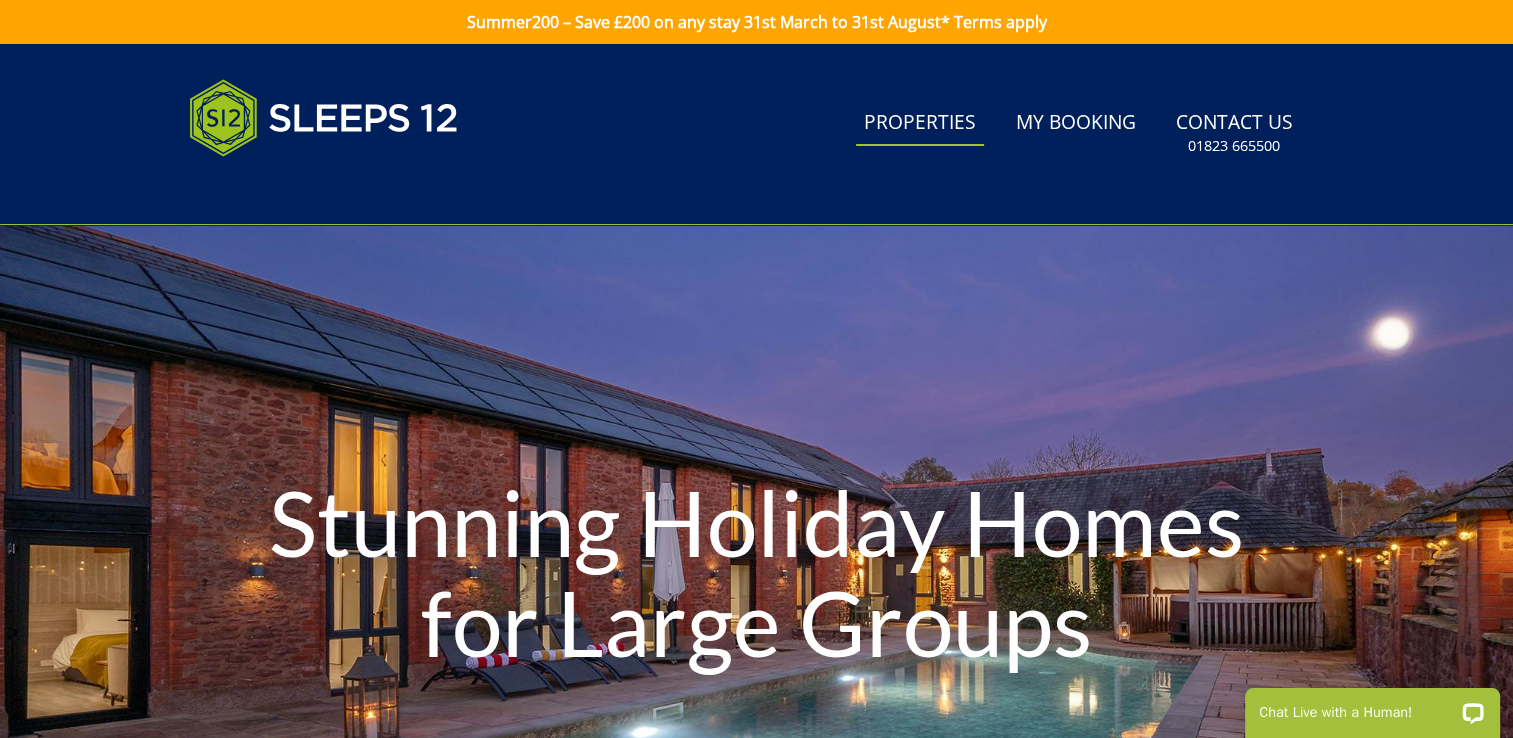 click on "Properties" at bounding box center (920, 123) 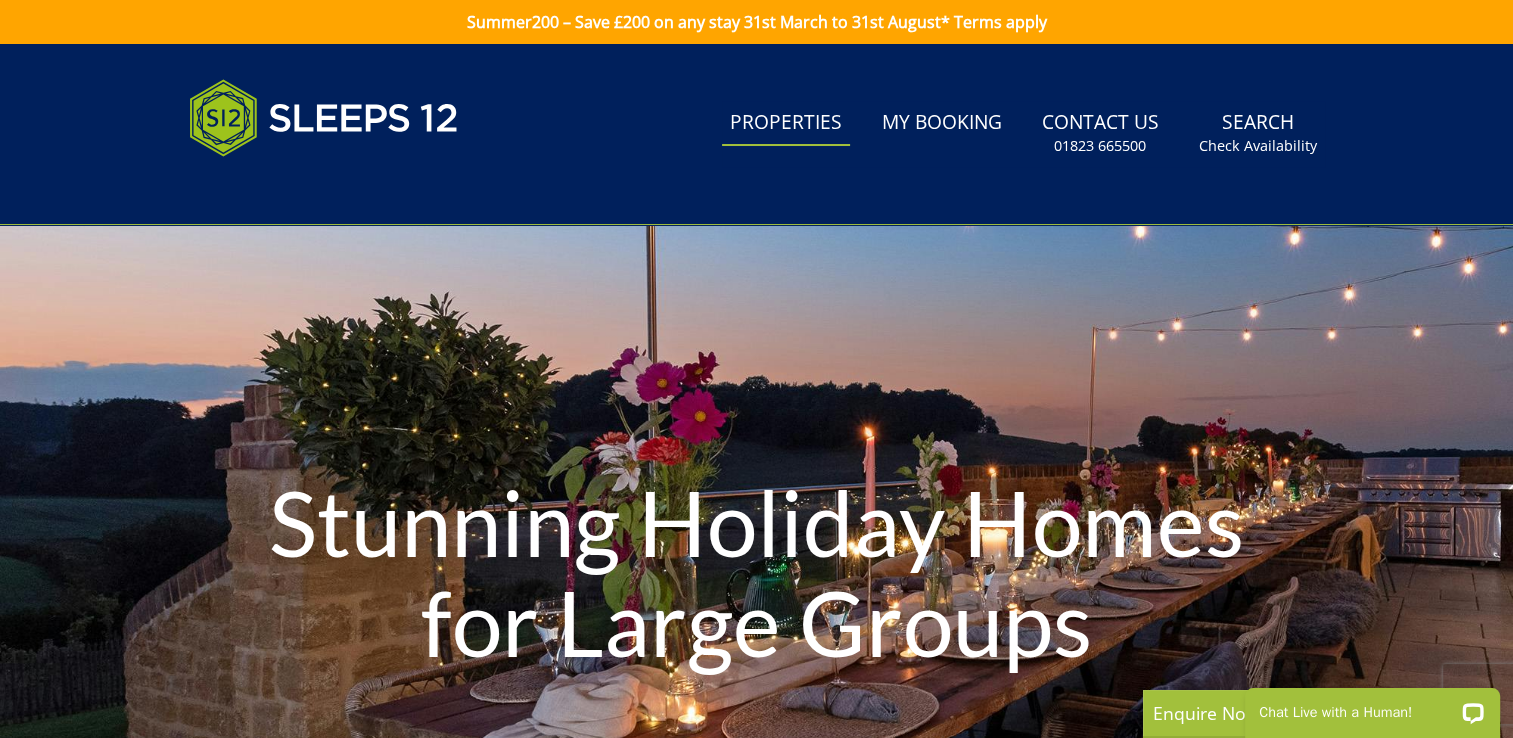 scroll, scrollTop: 0, scrollLeft: 0, axis: both 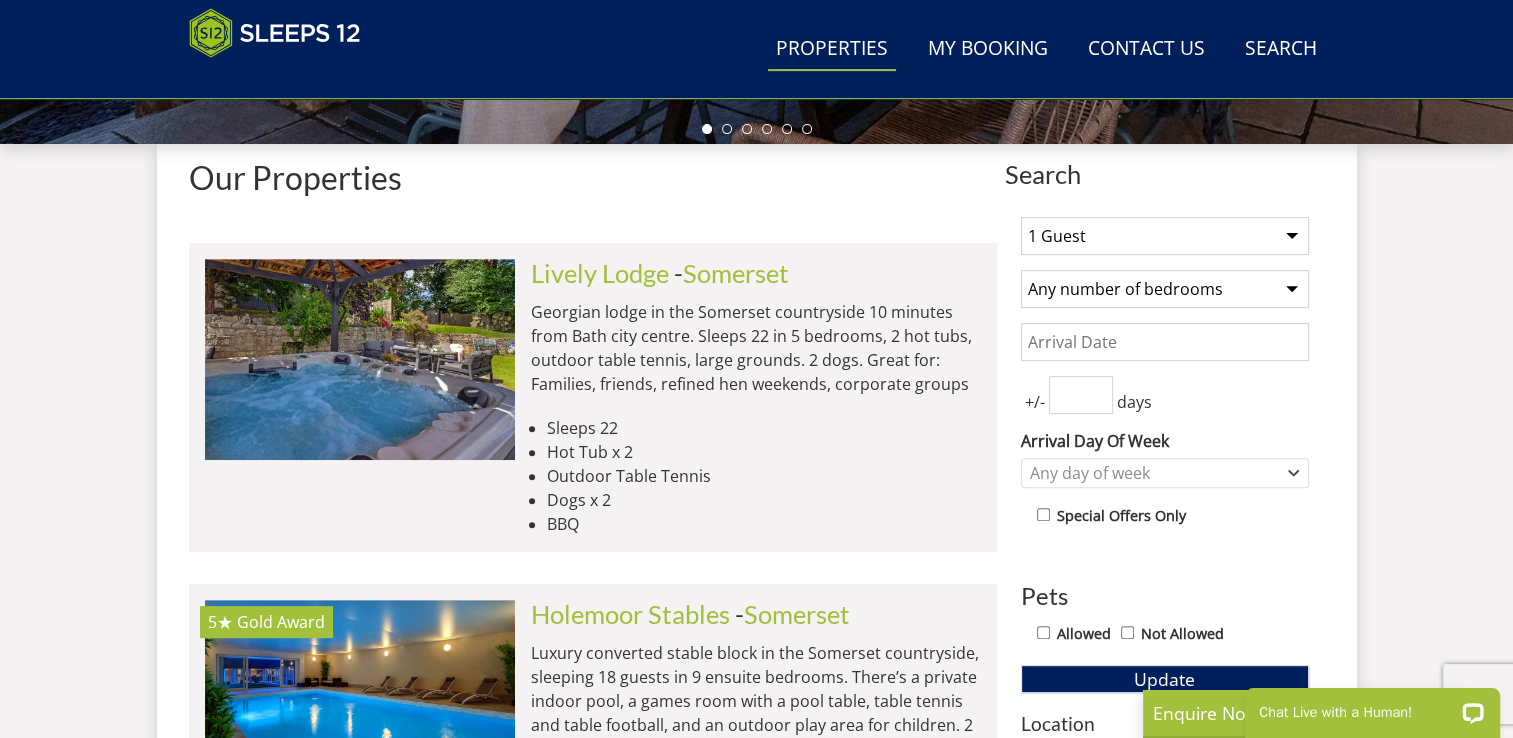 click on "1 Guest
2 Guests
3 Guests
4 Guests
5 Guests
6 Guests
7 Guests
8 Guests
9 Guests
10 Guests
11 Guests
12 Guests
13 Guests
14 Guests
15 Guests
16 Guests
17 Guests
18 Guests
19 Guests
20 Guests
21 Guests
22 Guests
23 Guests
24 Guests
25 Guests
26 Guests
27 Guests
28 Guests
29 Guests
30 Guests
31 Guests
32 Guests
33 Guests
34 Guests
35 Guests
36 Guests
37 Guests
38 Guests
39 Guests
40 Guests
41 Guests
42 Guests
43 Guests
44 Guests
45 Guests
46 Guests
47 Guests
48 Guests
49 Guests
50 Guests" at bounding box center (1165, 236) 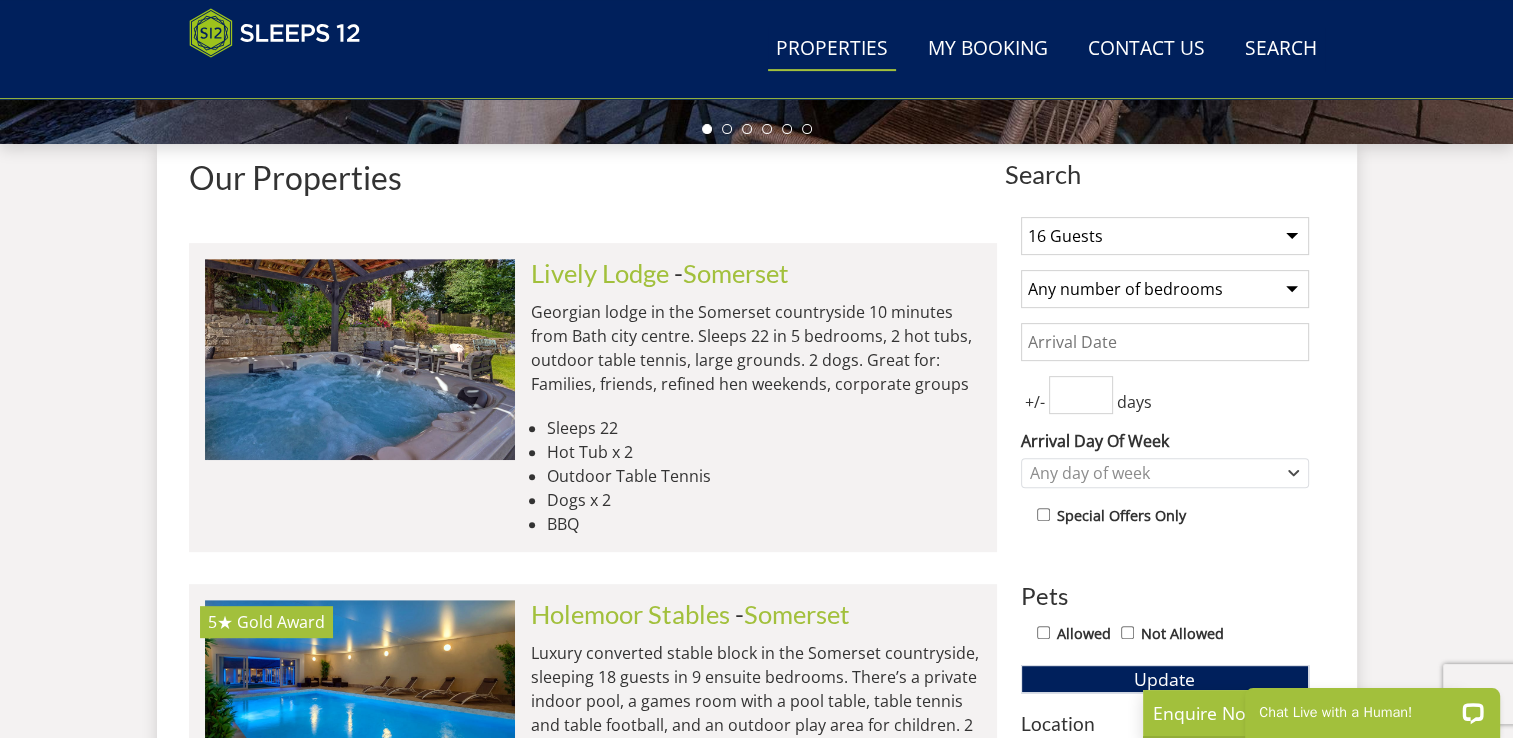 click on "1 Guest
2 Guests
3 Guests
4 Guests
5 Guests
6 Guests
7 Guests
8 Guests
9 Guests
10 Guests
11 Guests
12 Guests
13 Guests
14 Guests
15 Guests
16 Guests
17 Guests
18 Guests
19 Guests
20 Guests
21 Guests
22 Guests
23 Guests
24 Guests
25 Guests
26 Guests
27 Guests
28 Guests
29 Guests
30 Guests
31 Guests
32 Guests
33 Guests
34 Guests
35 Guests
36 Guests
37 Guests
38 Guests
39 Guests
40 Guests
41 Guests
42 Guests
43 Guests
44 Guests
45 Guests
46 Guests
47 Guests
48 Guests
49 Guests
50 Guests" at bounding box center [1165, 236] 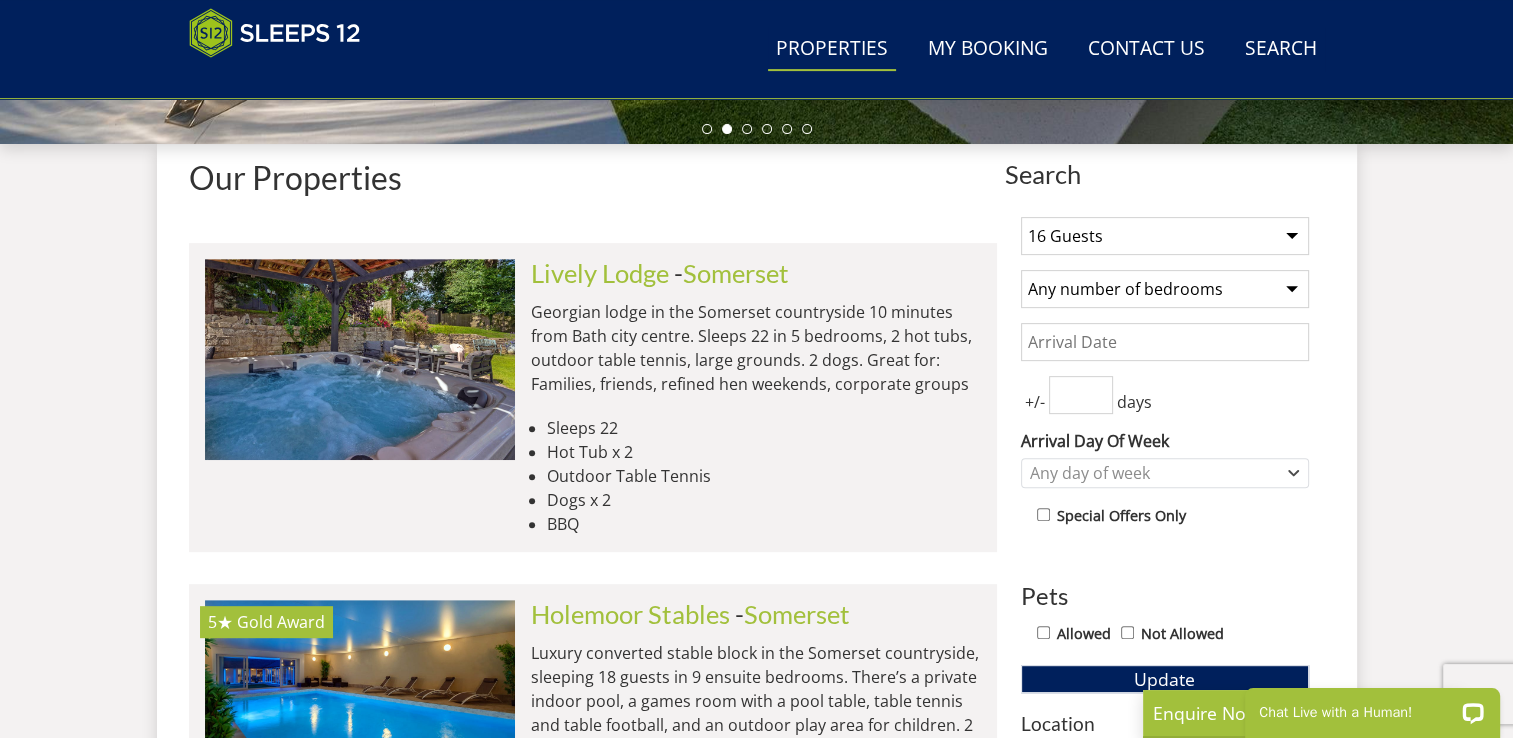 click on "Any number of bedrooms
3 Bedrooms
4 Bedrooms
5 Bedrooms
6 Bedrooms
7 Bedrooms
8 Bedrooms
9 Bedrooms
10 Bedrooms
11 Bedrooms
12 Bedrooms
13 Bedrooms
14 Bedrooms
15 Bedrooms
16 Bedrooms" at bounding box center [1165, 289] 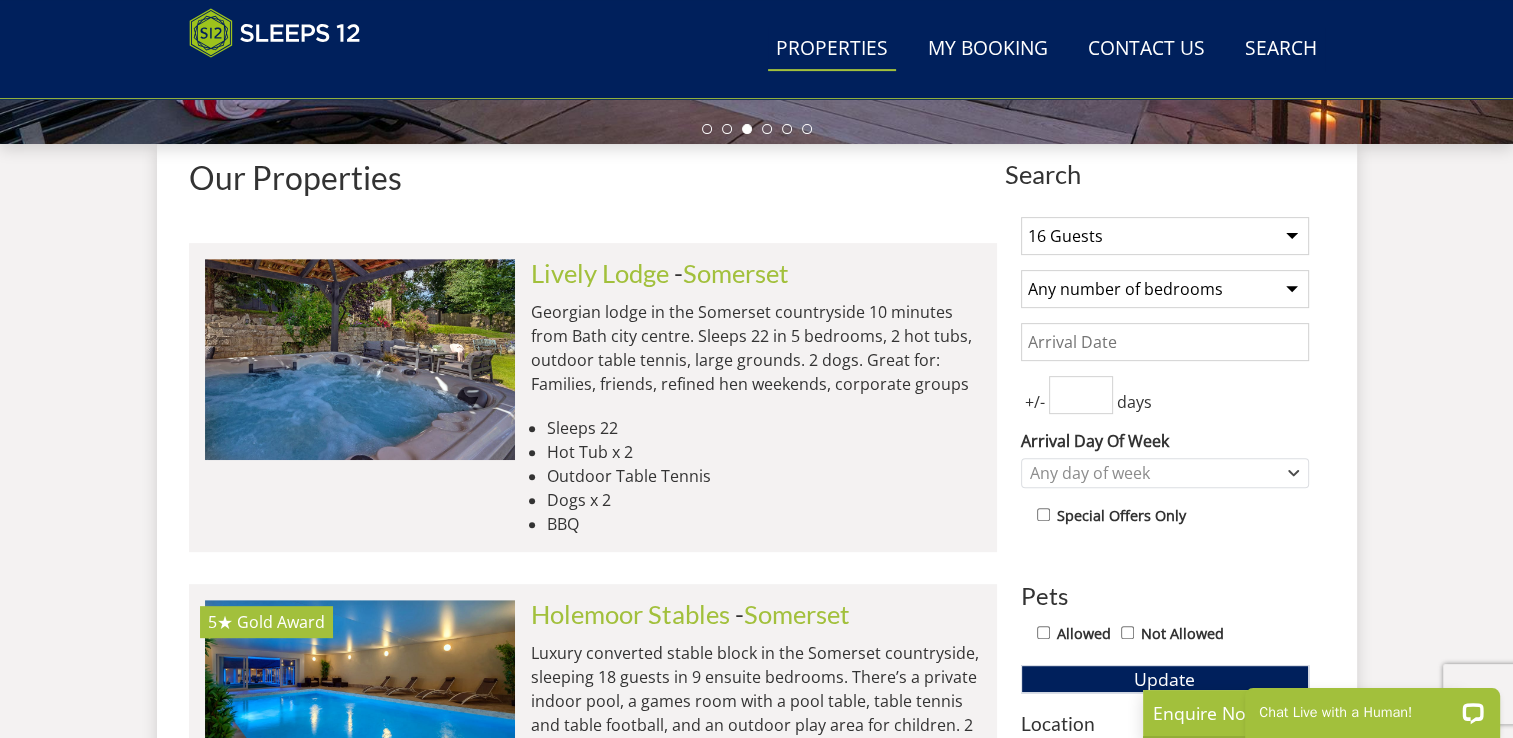 click on "Any number of bedrooms
3 Bedrooms
4 Bedrooms
5 Bedrooms
6 Bedrooms
7 Bedrooms
8 Bedrooms
9 Bedrooms
10 Bedrooms
11 Bedrooms
12 Bedrooms
13 Bedrooms
14 Bedrooms
15 Bedrooms
16 Bedrooms" at bounding box center [1165, 289] 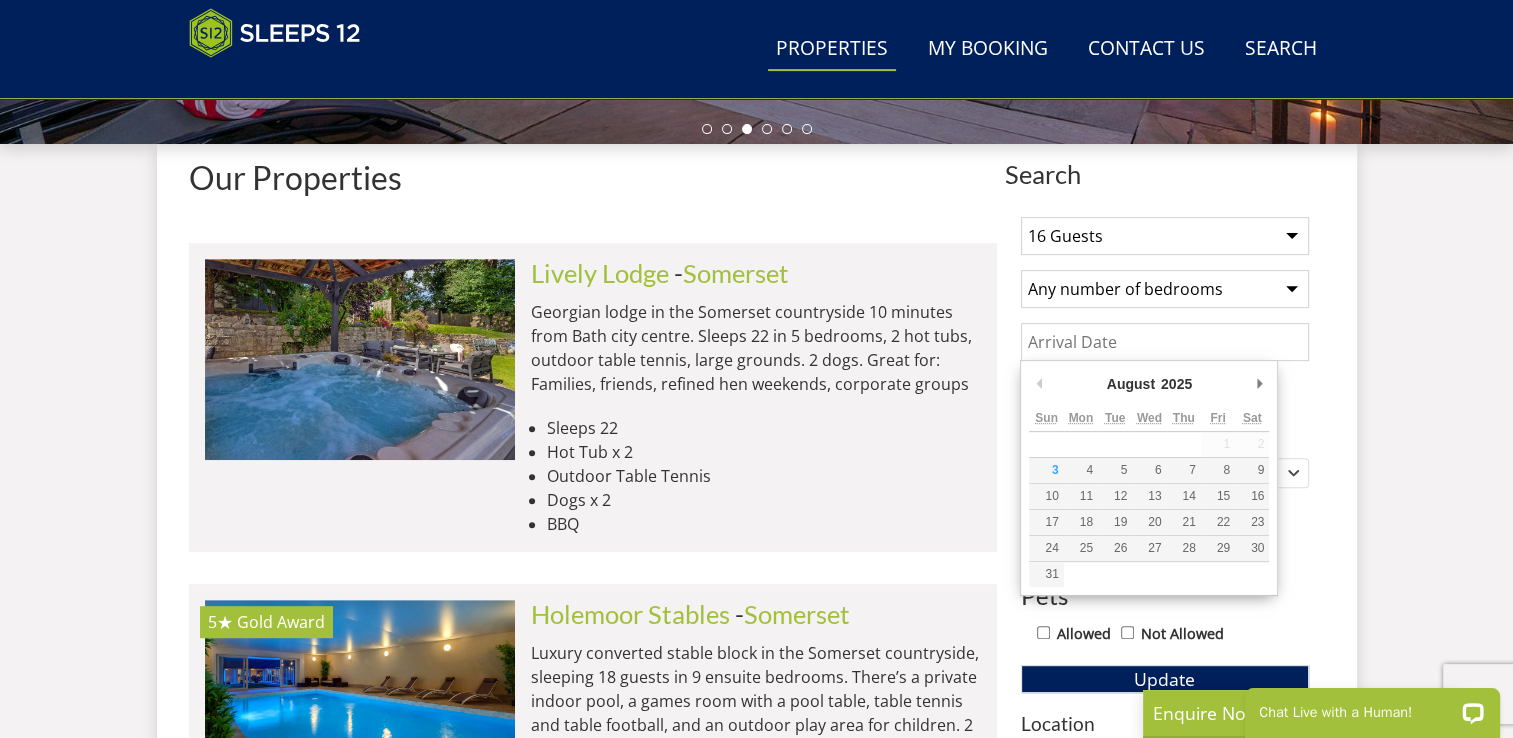 click on "Date" at bounding box center (1165, 342) 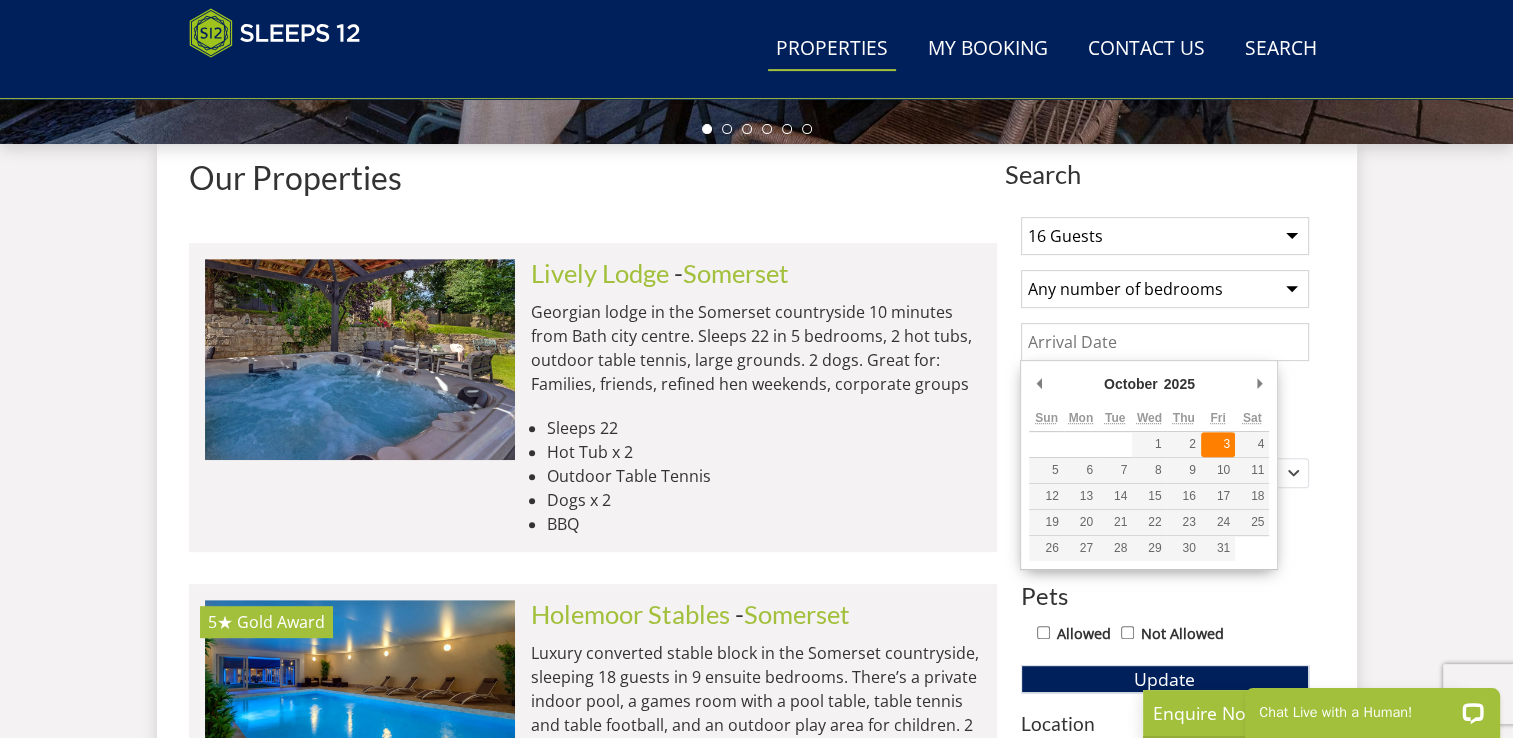 type on "03/10/2025" 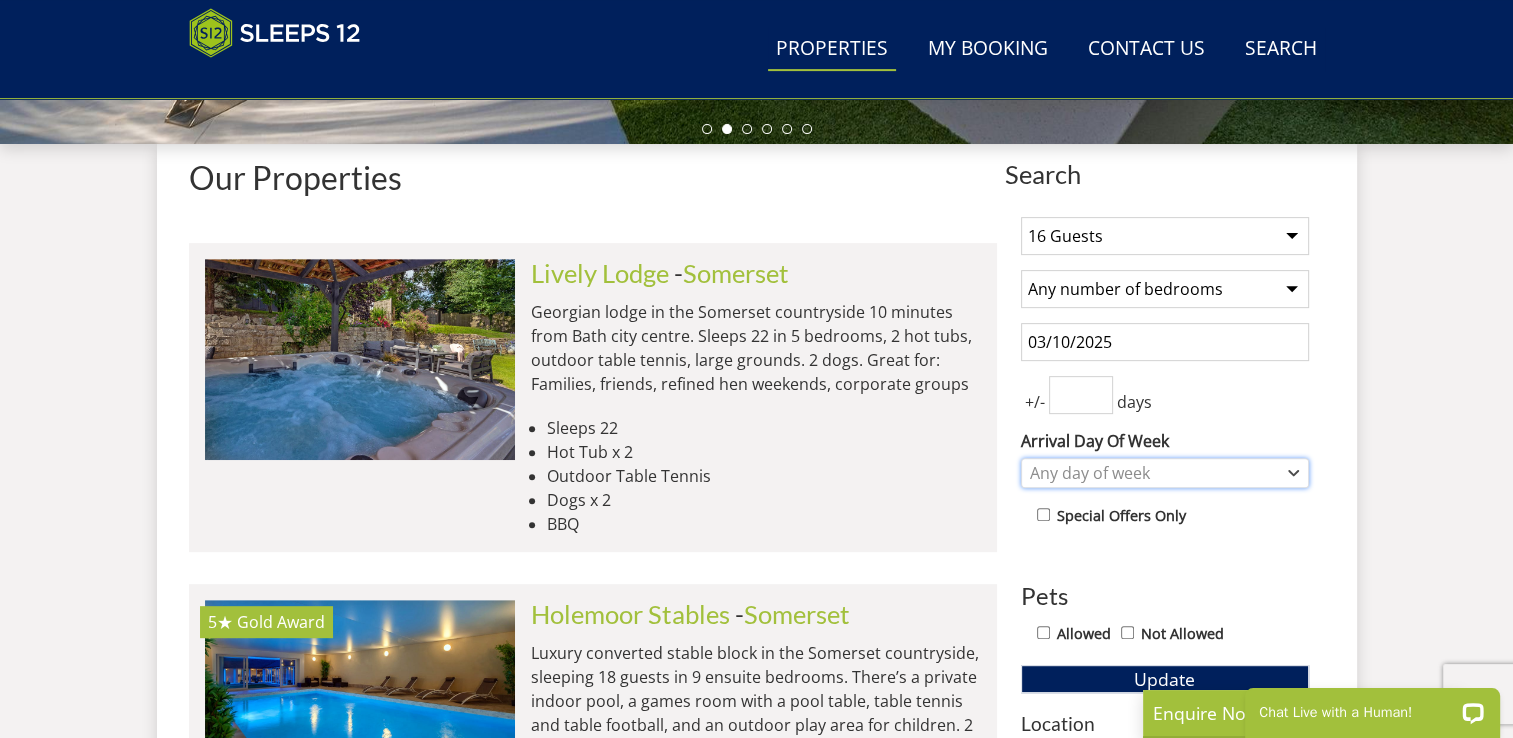 click on "Any day of week" at bounding box center [1154, 473] 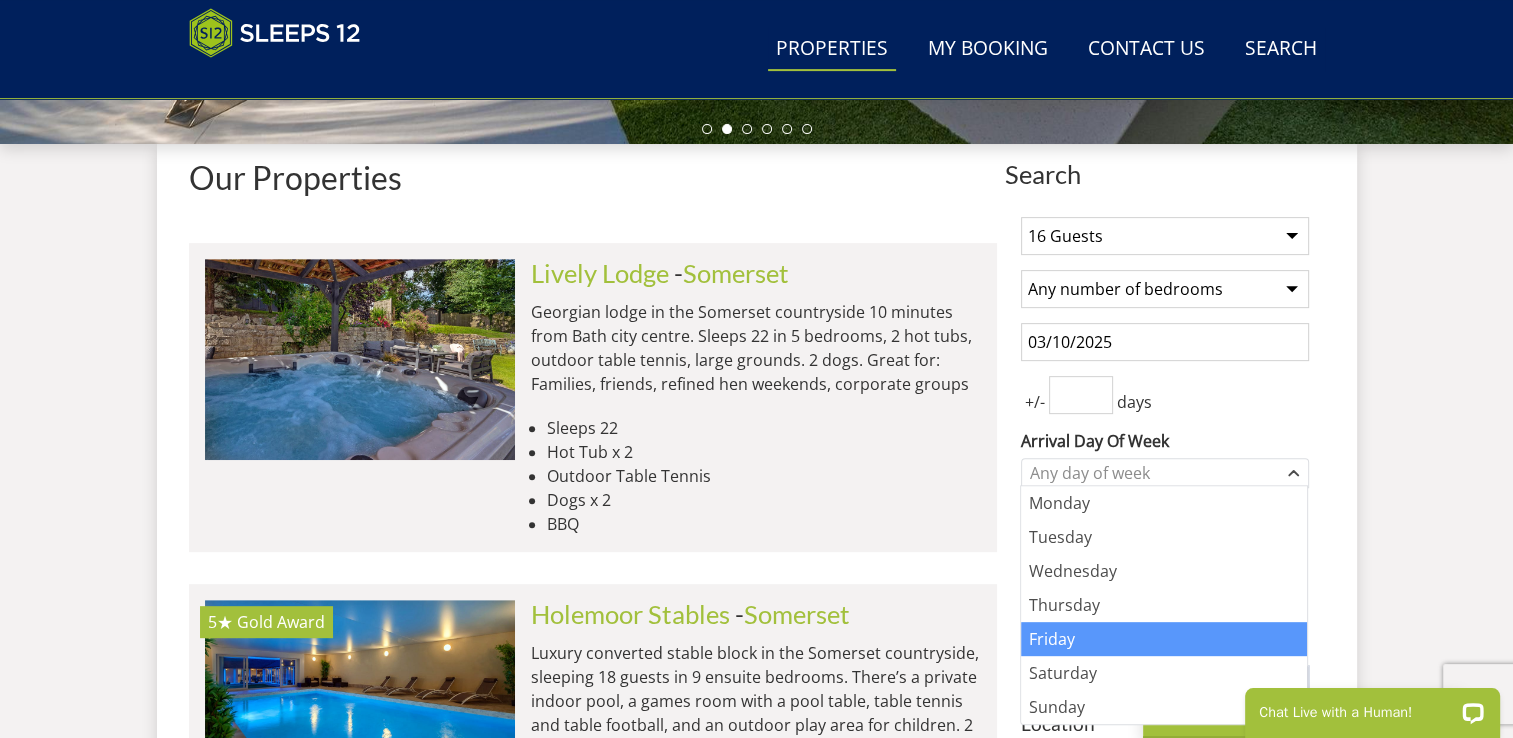 click on "Friday" at bounding box center (1164, 639) 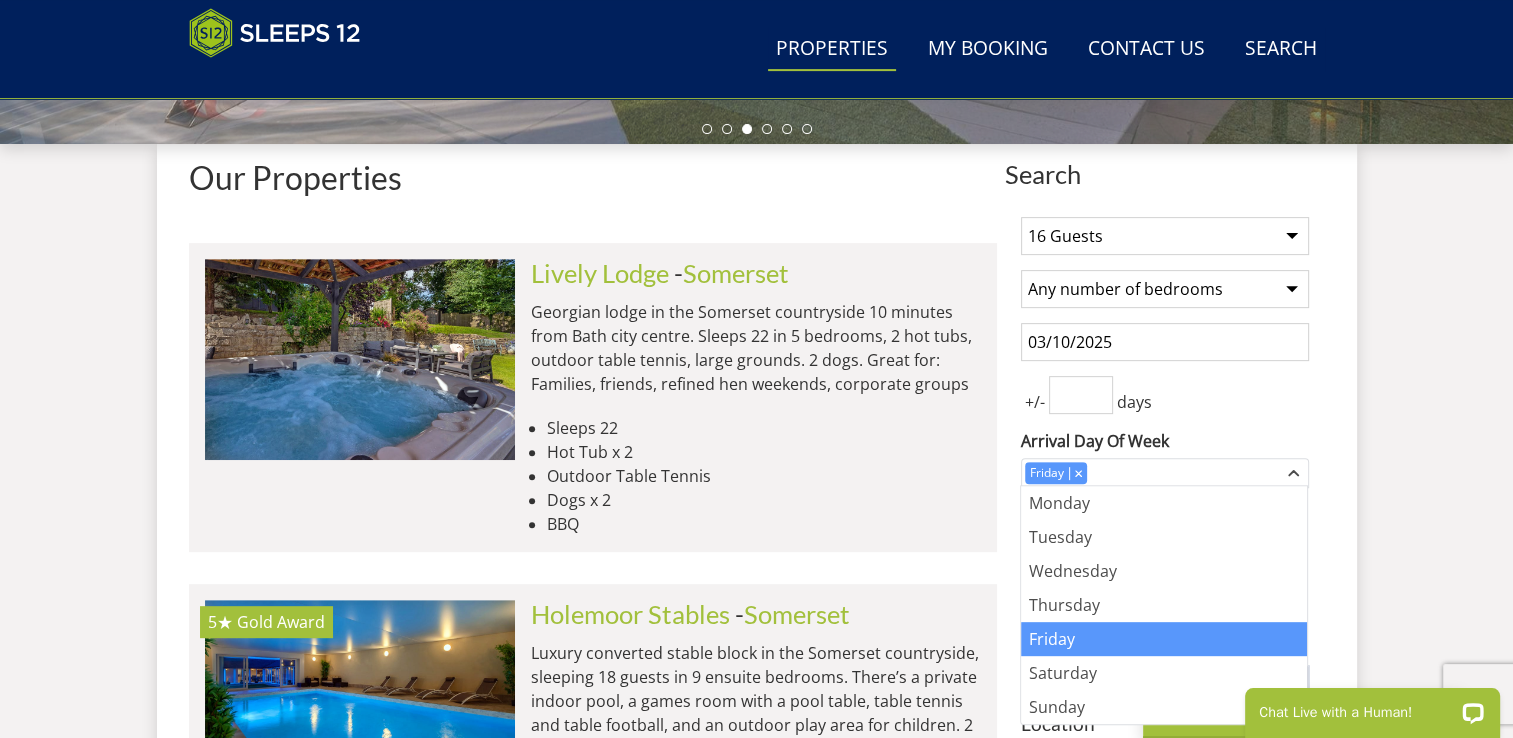 click on "+/-
days" at bounding box center (1165, 395) 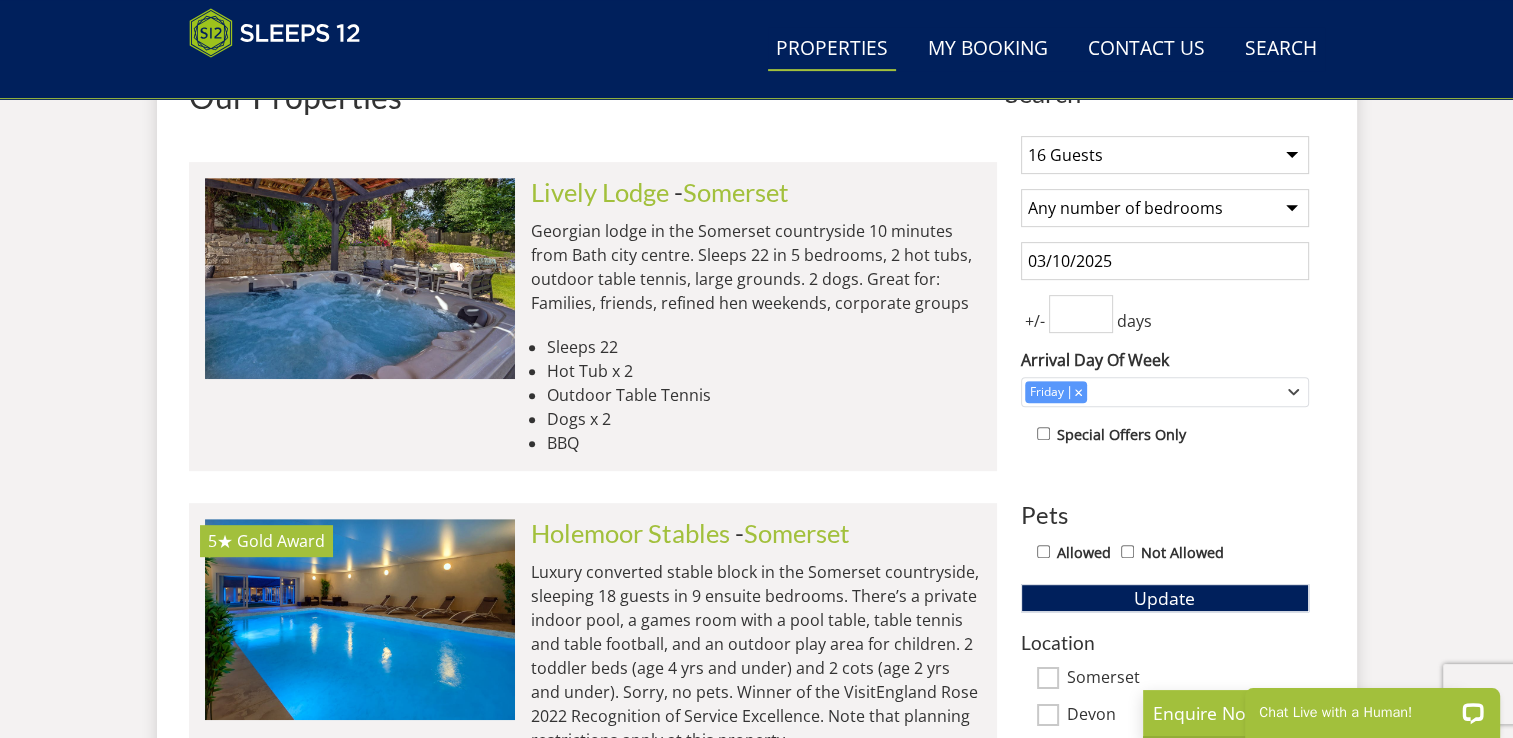 scroll, scrollTop: 791, scrollLeft: 0, axis: vertical 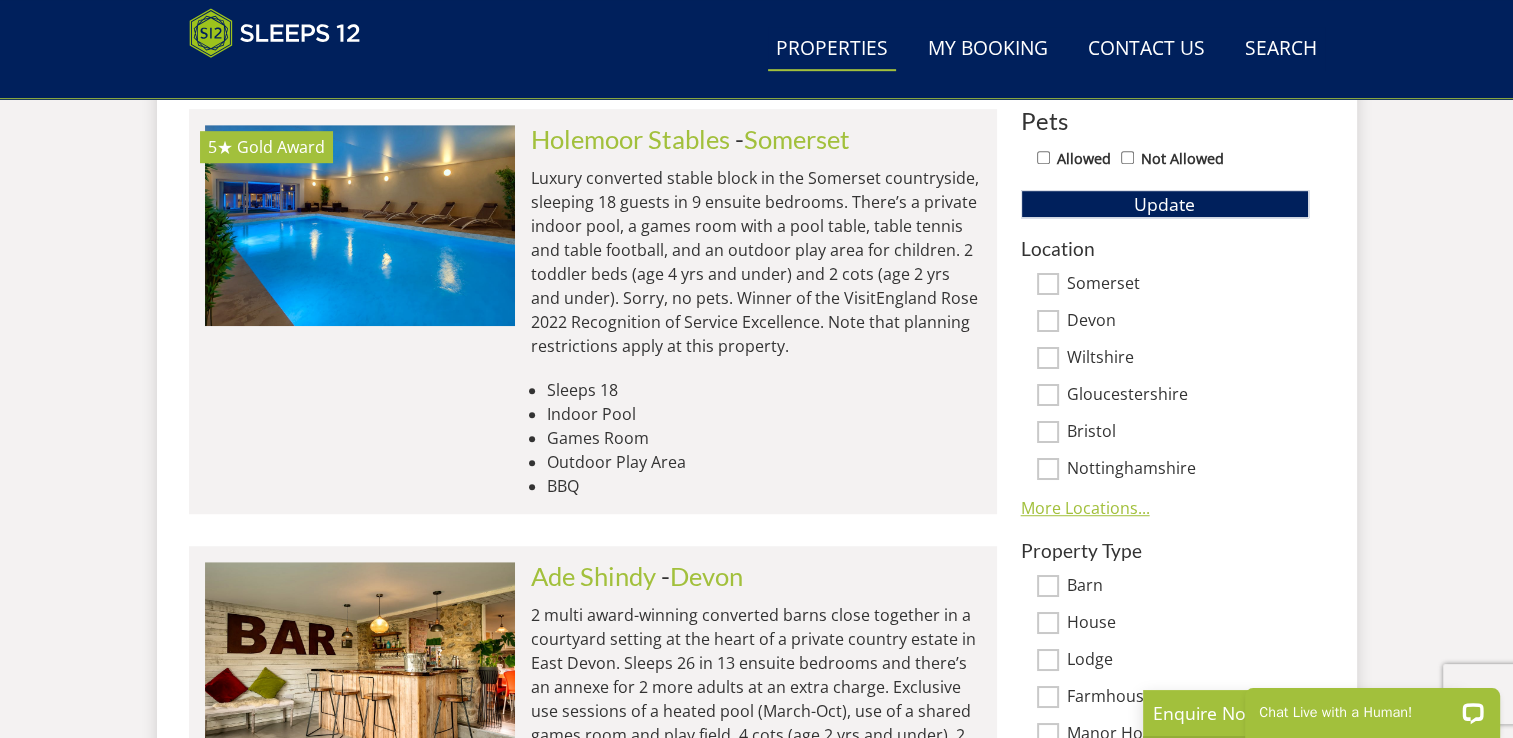click on "More Locations..." at bounding box center (1085, 508) 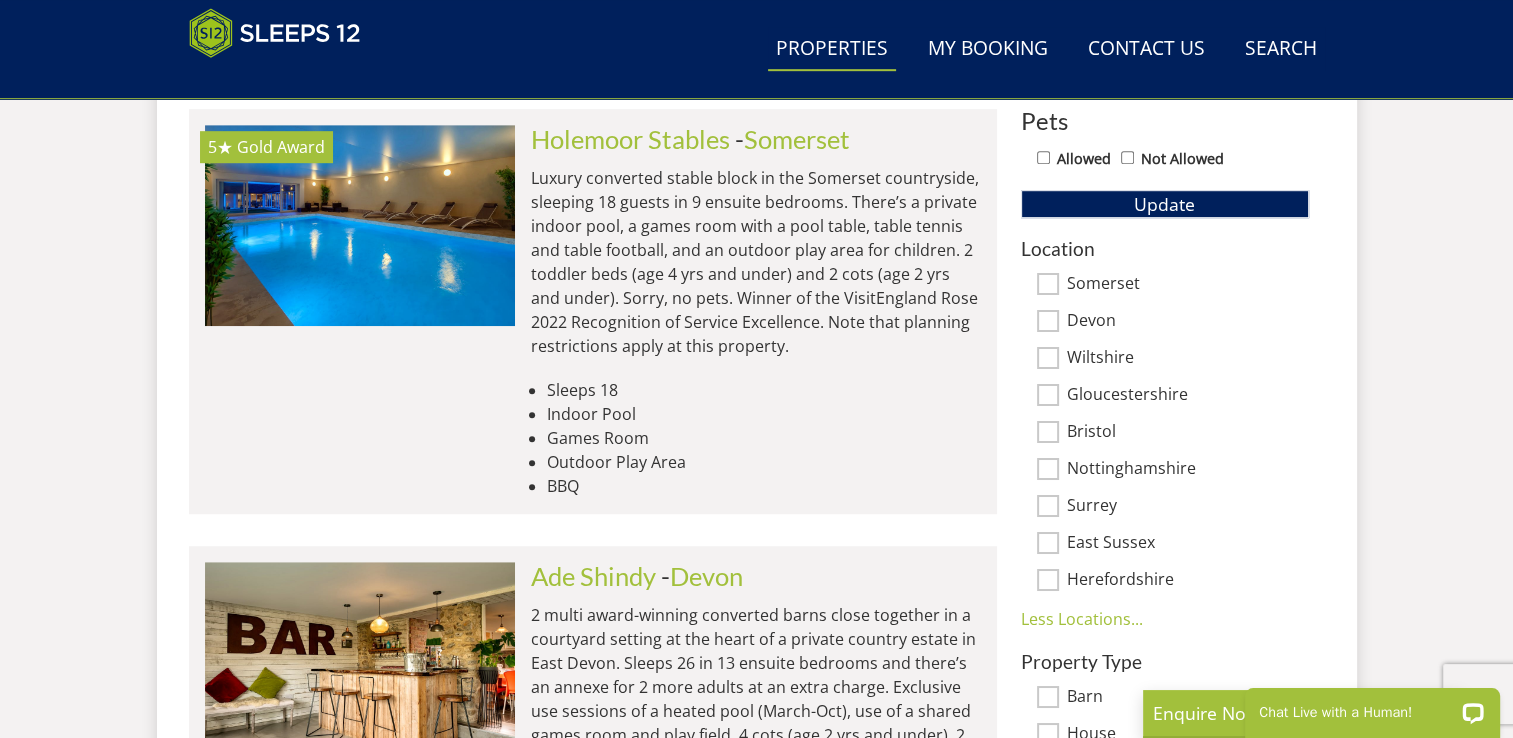 click on "Herefordshire" at bounding box center (1048, 580) 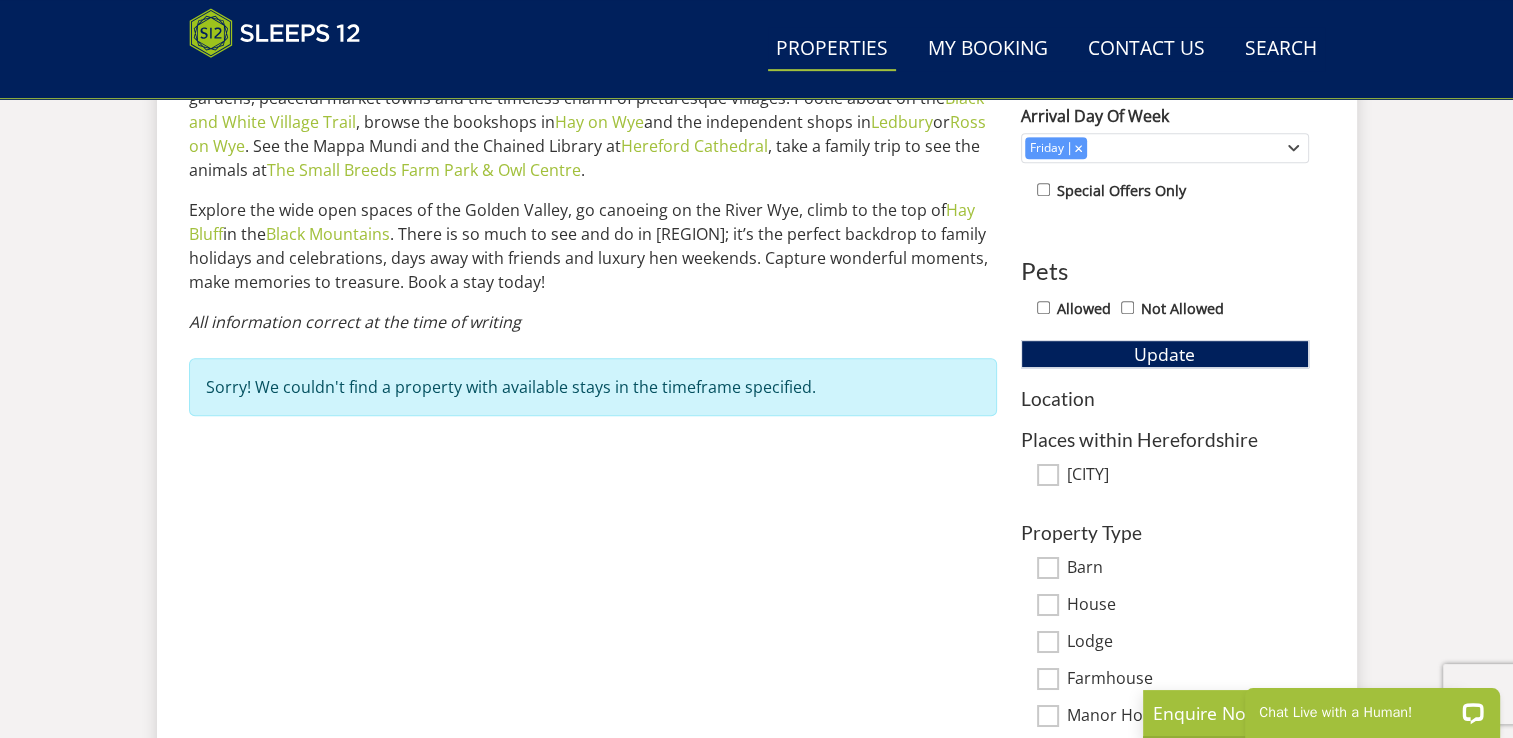 scroll, scrollTop: 1036, scrollLeft: 0, axis: vertical 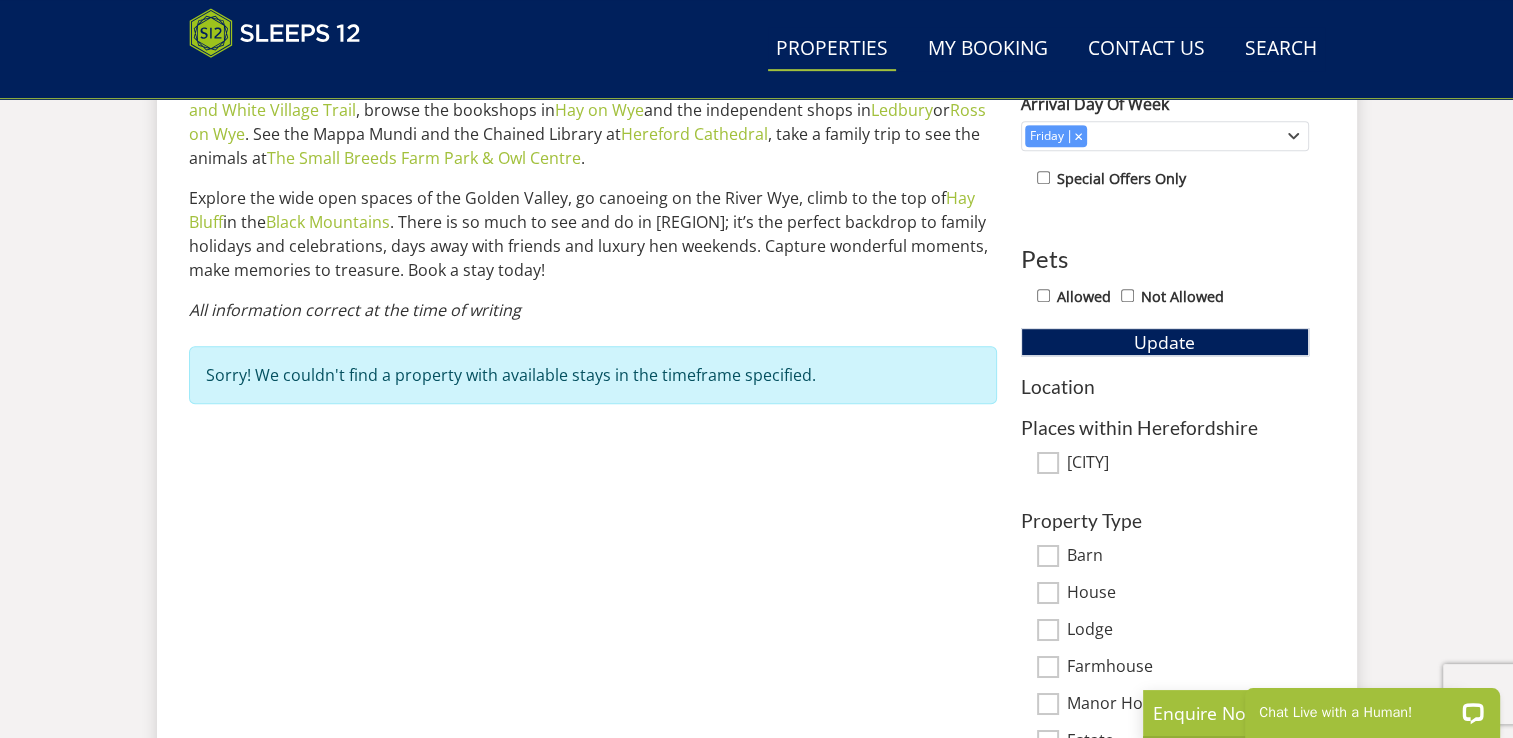 click on "Location" at bounding box center (1165, 386) 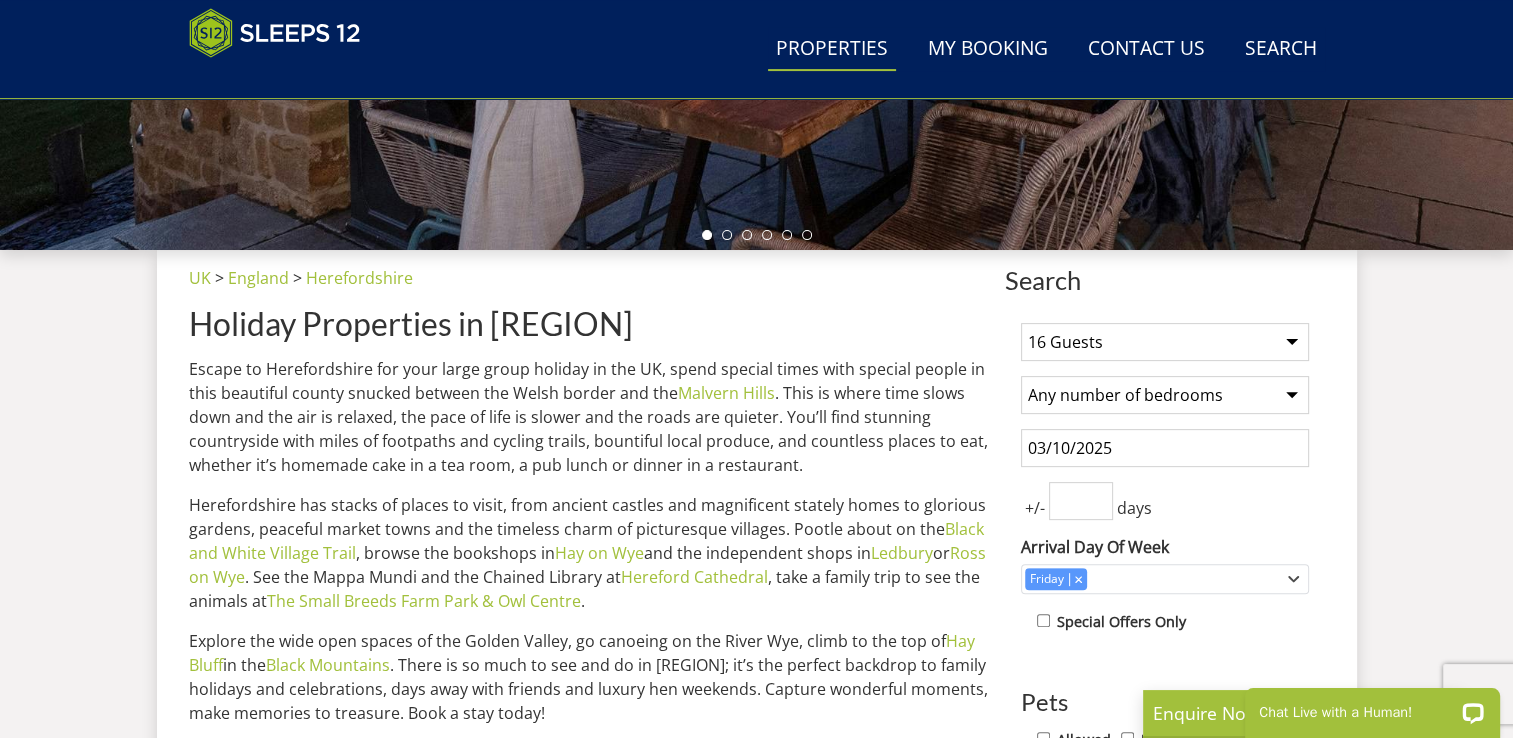 scroll, scrollTop: 846, scrollLeft: 0, axis: vertical 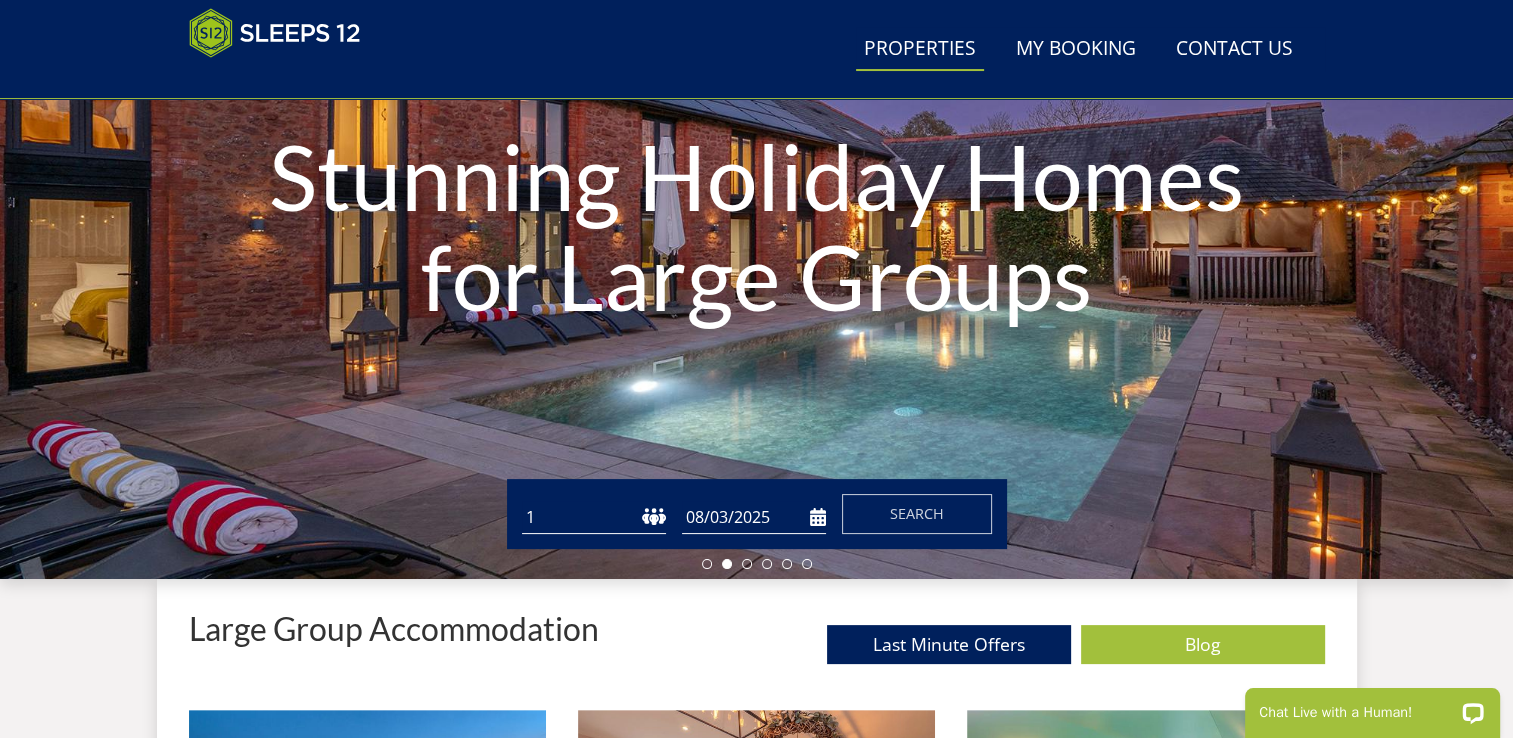 click on "Properties" at bounding box center [920, 49] 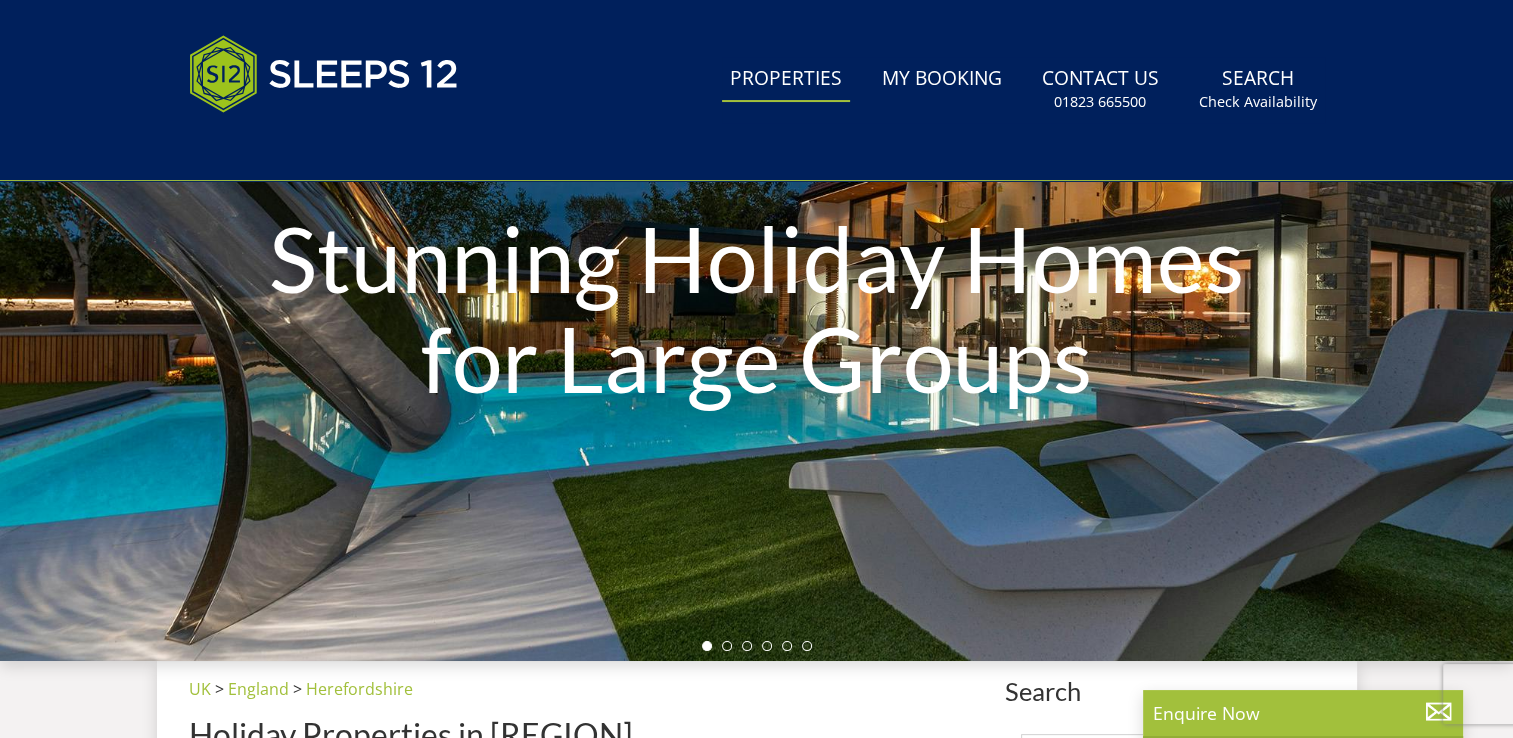 scroll, scrollTop: 0, scrollLeft: 0, axis: both 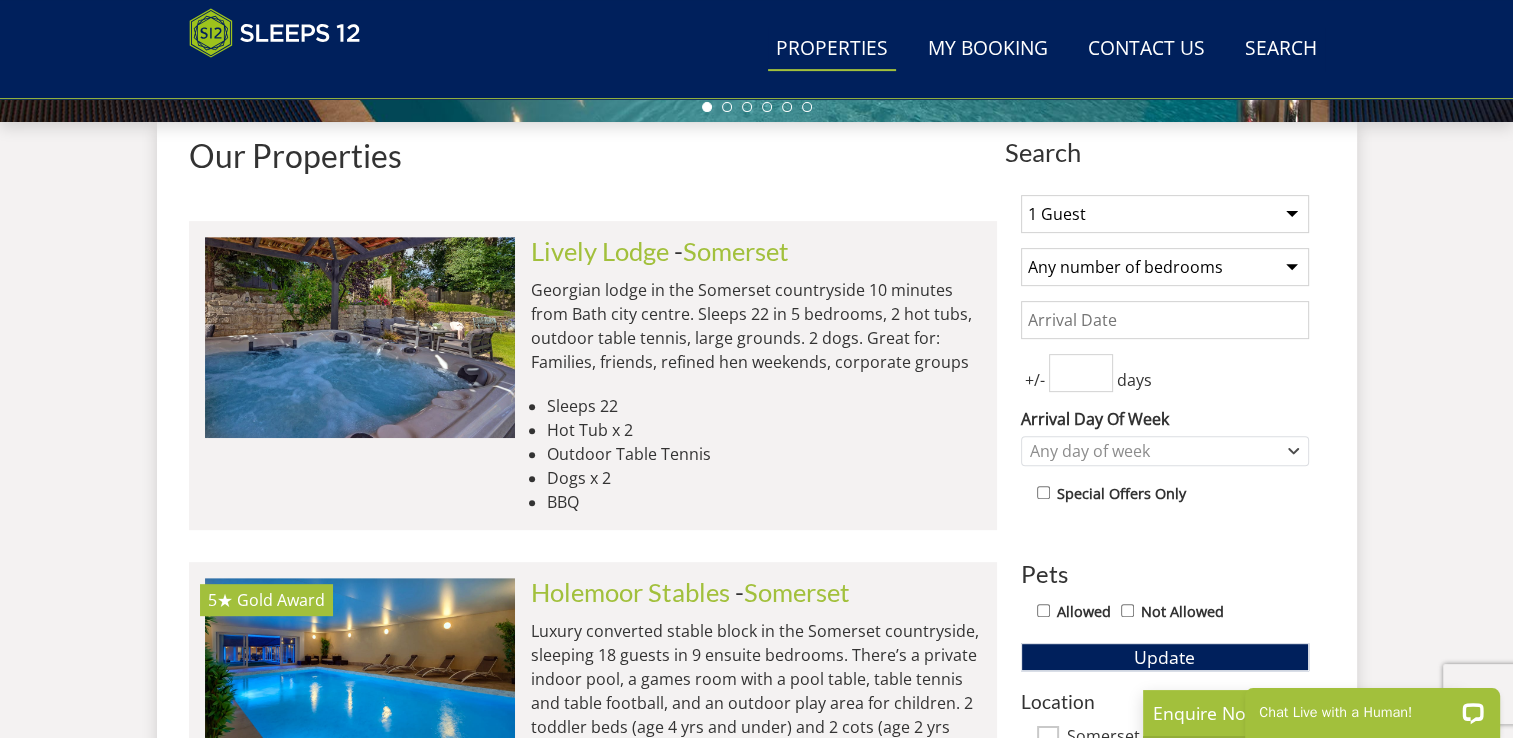 click on "1 Guest
2 Guests
3 Guests
4 Guests
5 Guests
6 Guests
7 Guests
8 Guests
9 Guests
10 Guests
11 Guests
12 Guests
13 Guests
14 Guests
15 Guests
16 Guests
17 Guests
18 Guests
19 Guests
20 Guests
21 Guests
22 Guests
23 Guests
24 Guests
25 Guests
26 Guests
27 Guests
28 Guests
29 Guests
30 Guests
31 Guests
32 Guests" at bounding box center [1165, 214] 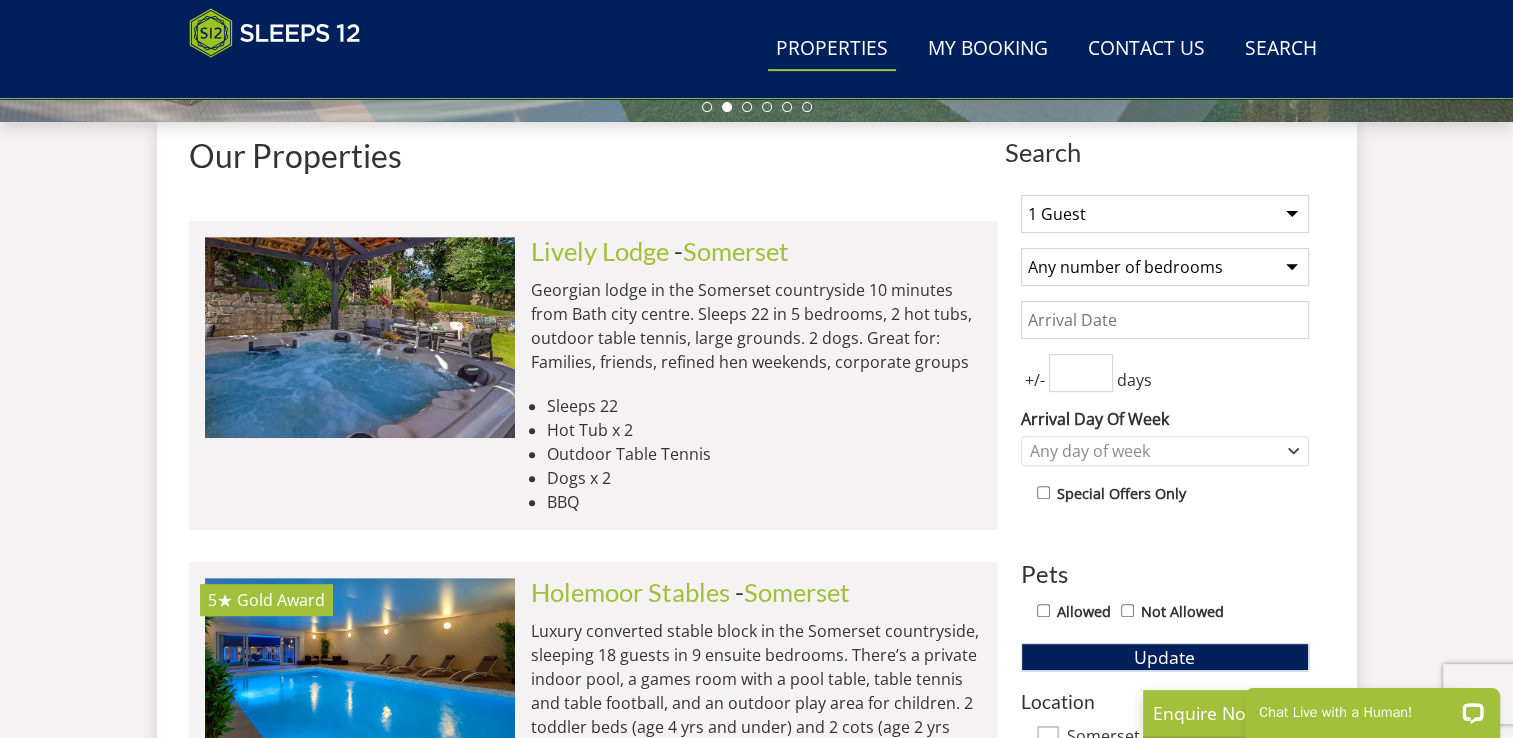 select on "16" 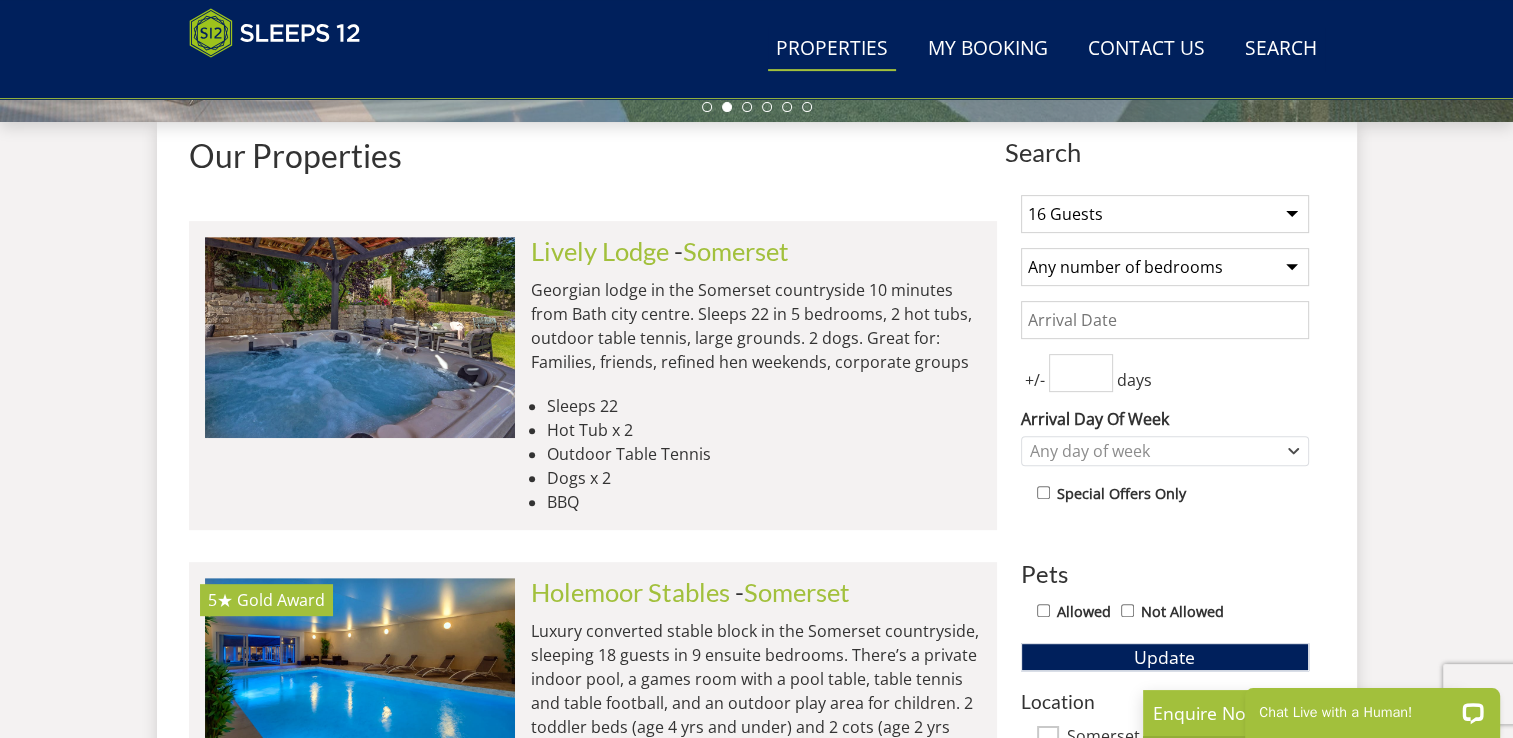 click on "1 Guest
2 Guests
3 Guests
4 Guests
5 Guests
6 Guests
7 Guests
8 Guests
9 Guests
10 Guests
11 Guests
12 Guests
13 Guests
14 Guests
15 Guests
16 Guests
17 Guests
18 Guests
19 Guests
20 Guests
21 Guests
22 Guests
23 Guests
24 Guests
25 Guests
26 Guests
27 Guests
28 Guests
29 Guests
30 Guests
31 Guests
32 Guests" at bounding box center (1165, 214) 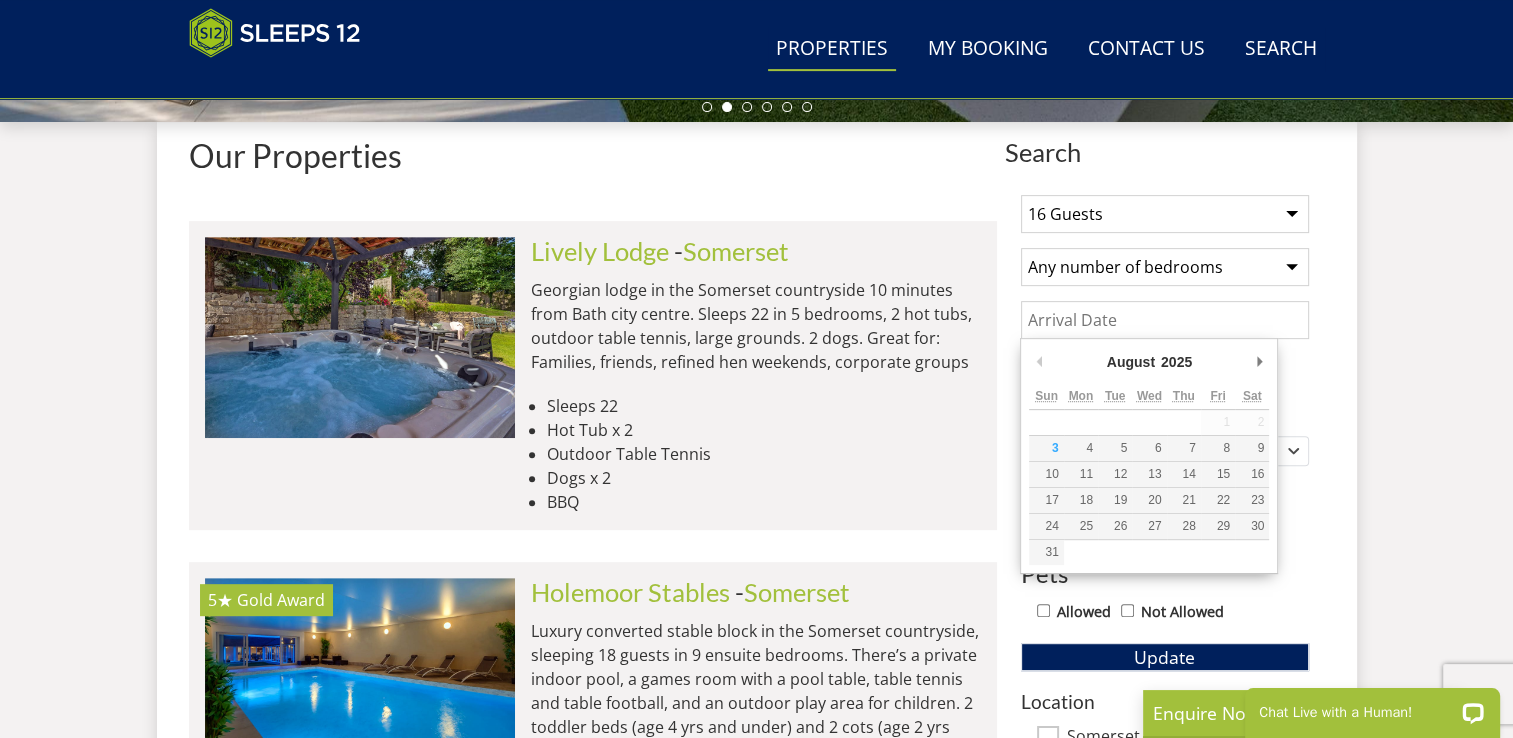 click on "Date" at bounding box center [1165, 320] 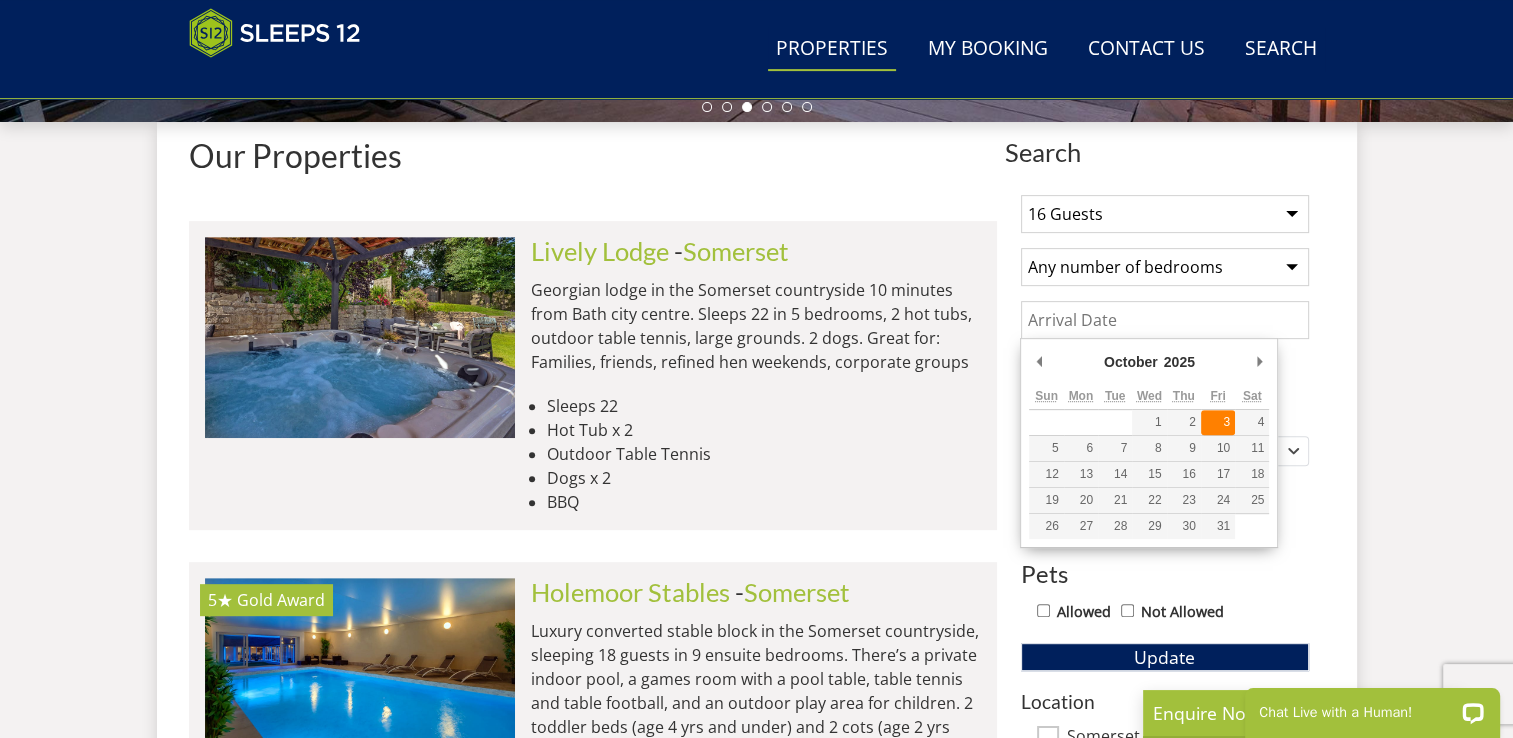 type on "03/10/2025" 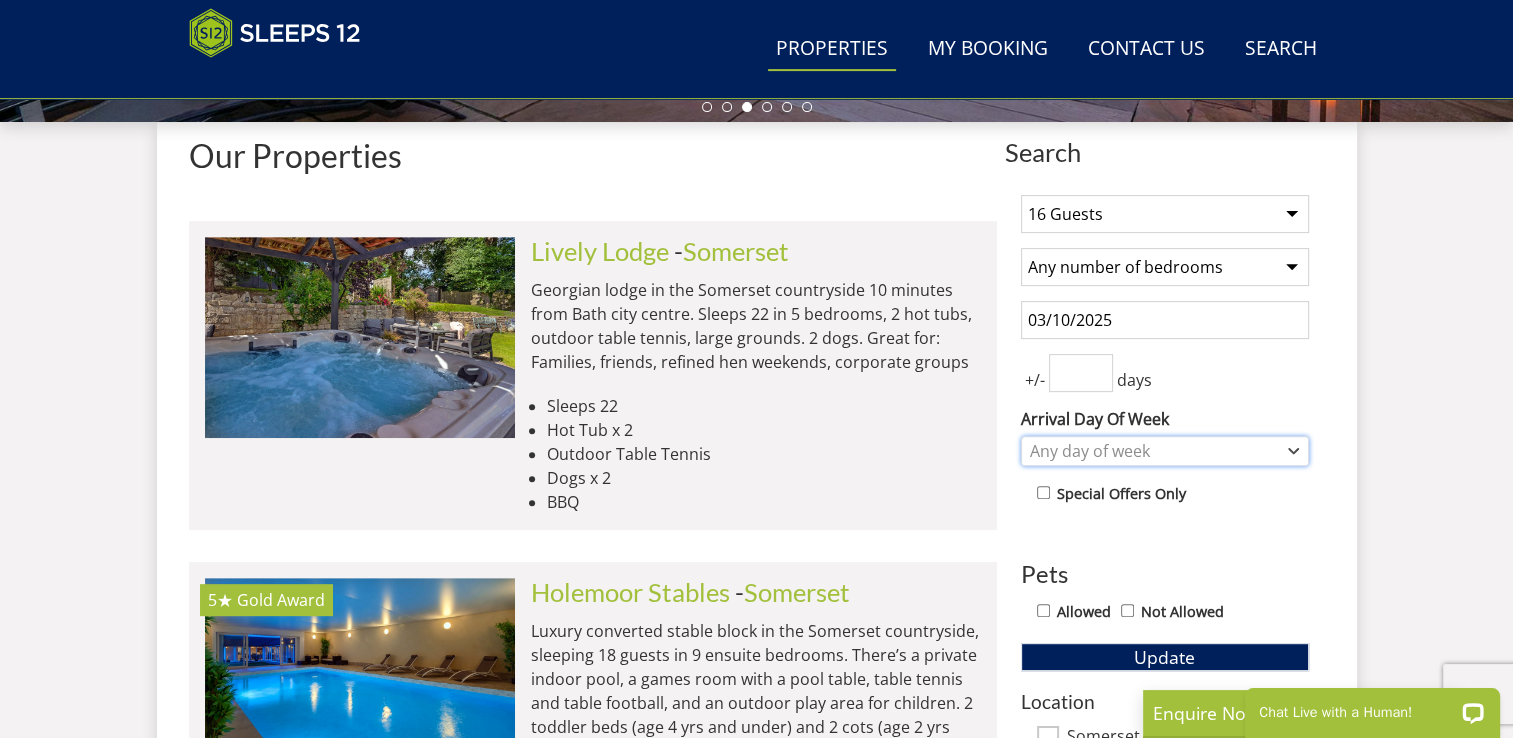 click on "Any day of week" at bounding box center [1154, 451] 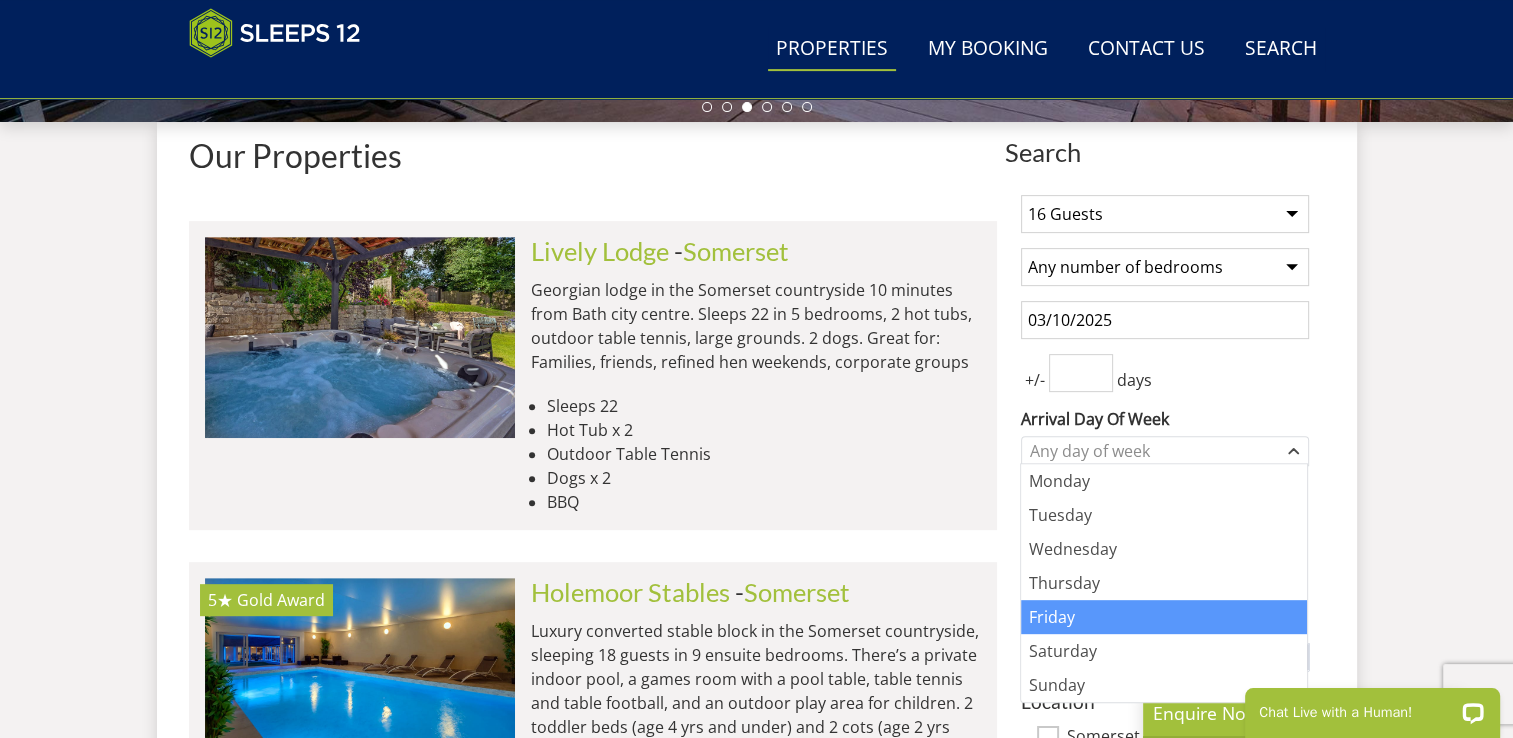 click on "Friday" at bounding box center (1164, 617) 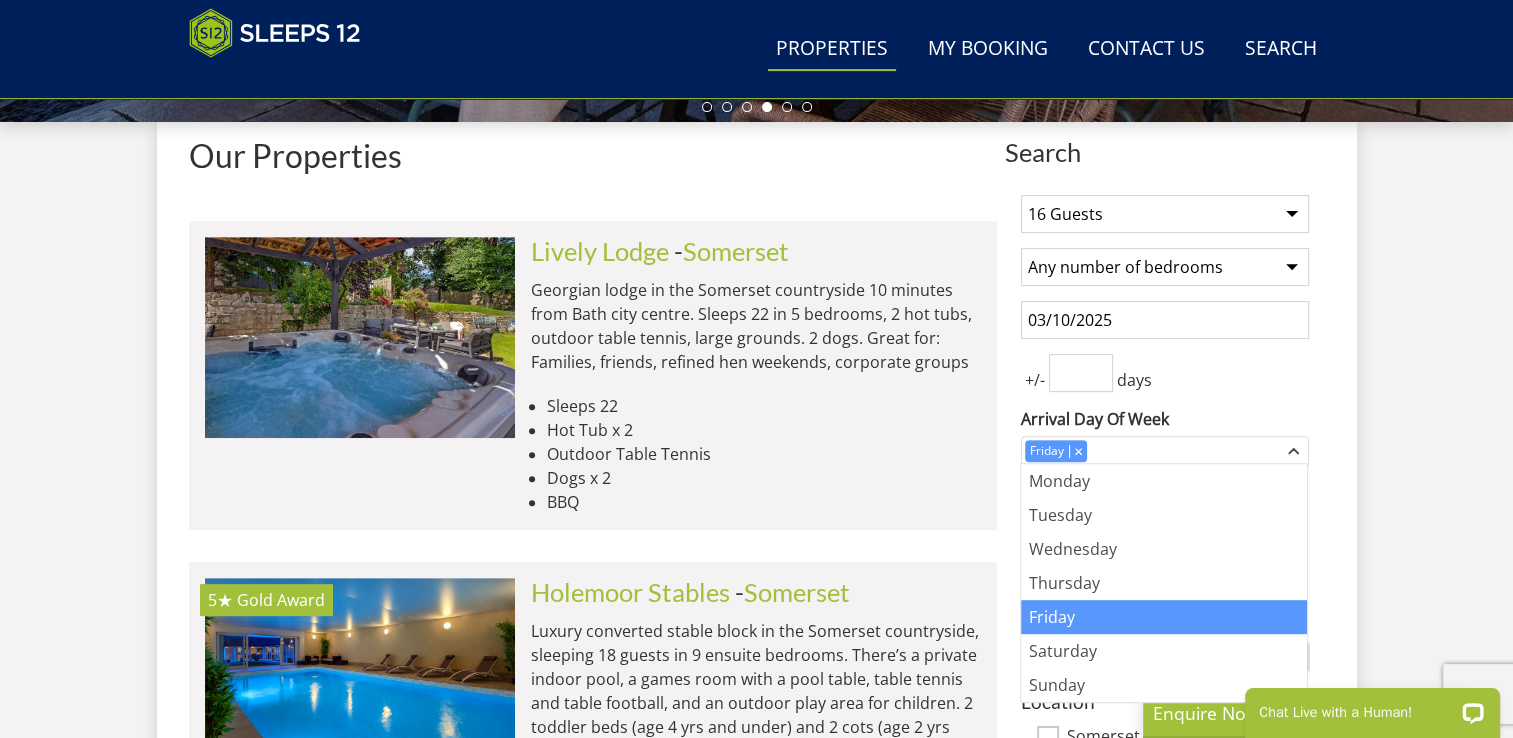 click on "Search
Menu
Properties
My Booking
Contact Us  [PHONE]
Search  Check Availability
Guests
1
2
3
4
5
6
7
8
9
10
11
12
13
14
15
16
17
18
19
20
21
22
23
24
25
26
27
28
29
30
31
32
Date
03/08/[YEAR]
Search
Stunning Holiday Homes for Large Groups
Stunning Holiday Homes for Large Groups" at bounding box center (756, 3769) 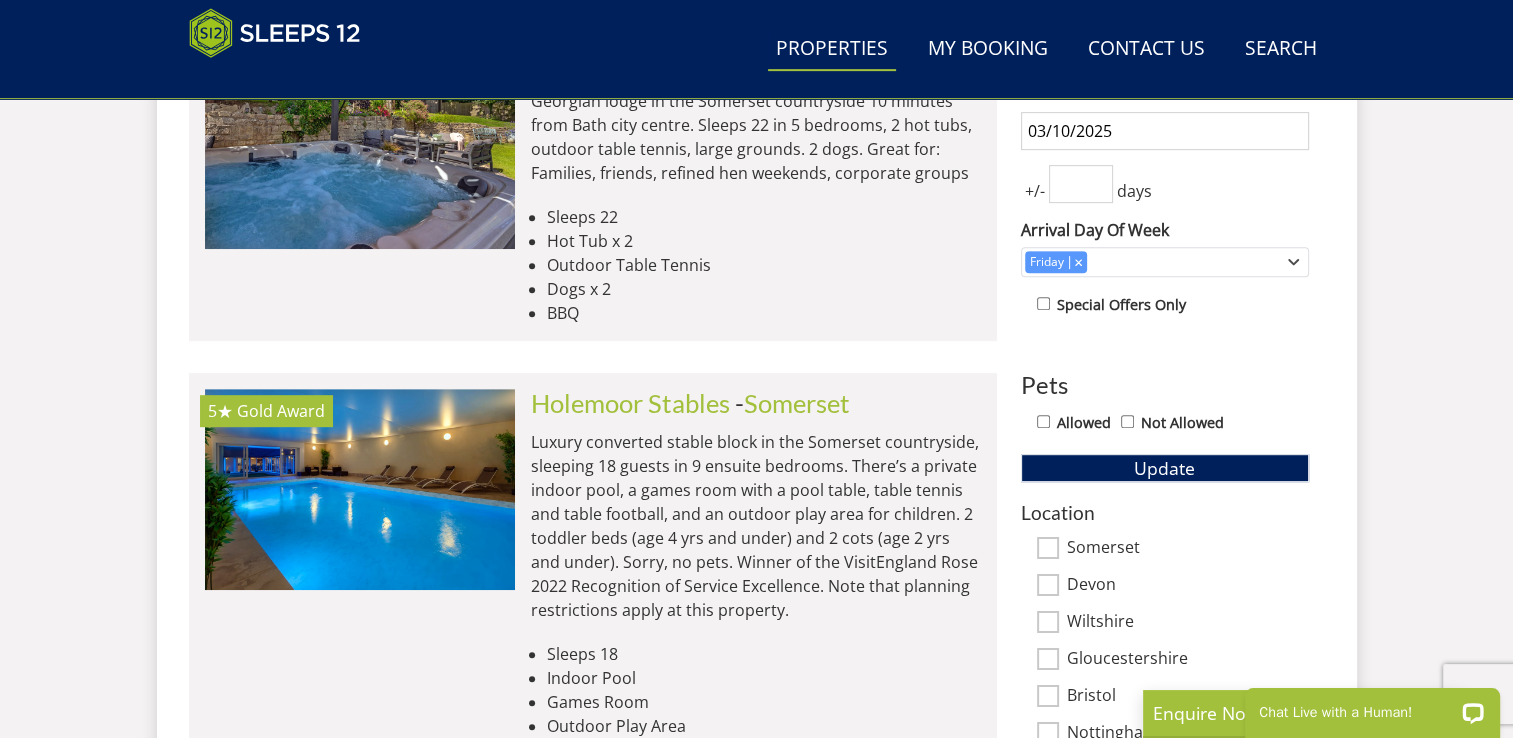 scroll, scrollTop: 932, scrollLeft: 0, axis: vertical 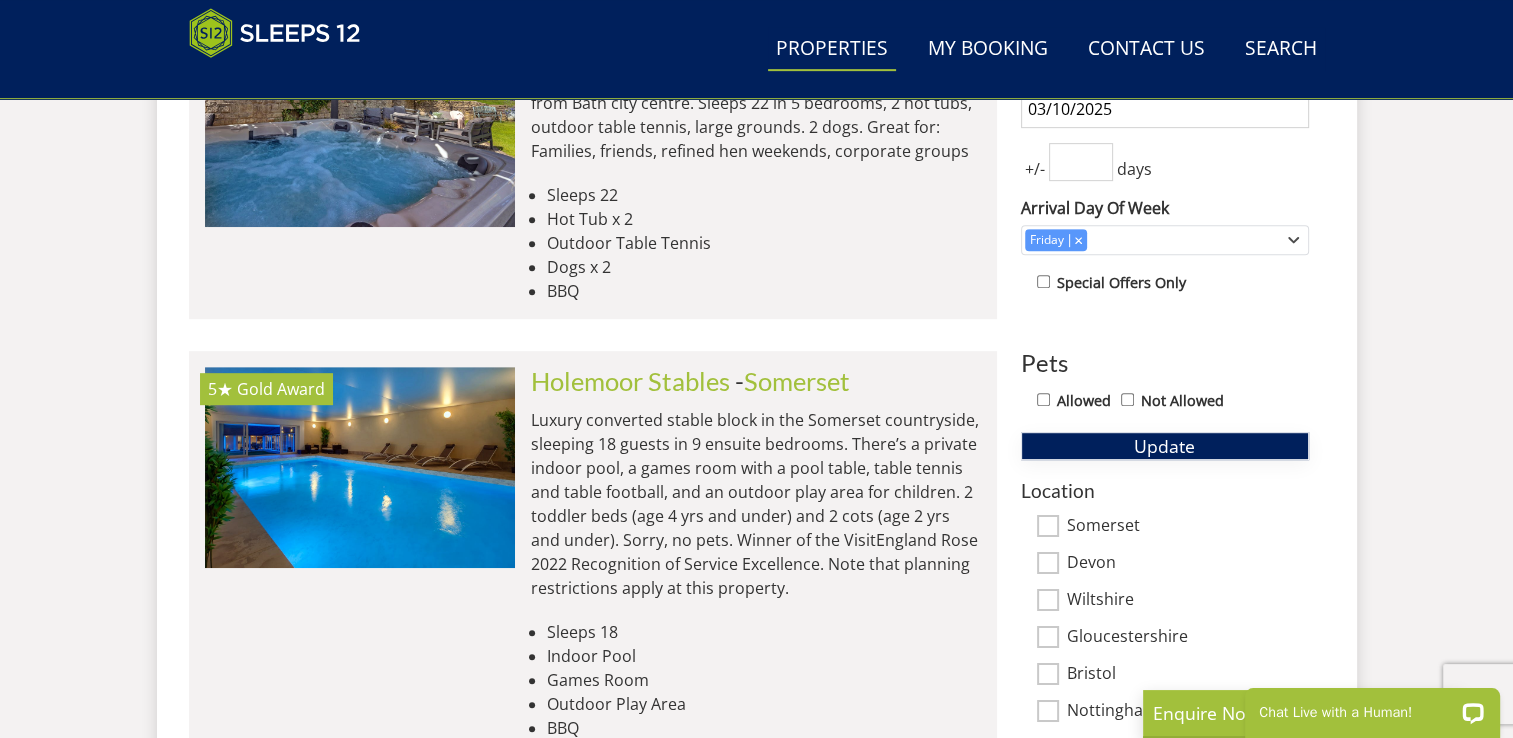 click on "Update" at bounding box center (1164, 446) 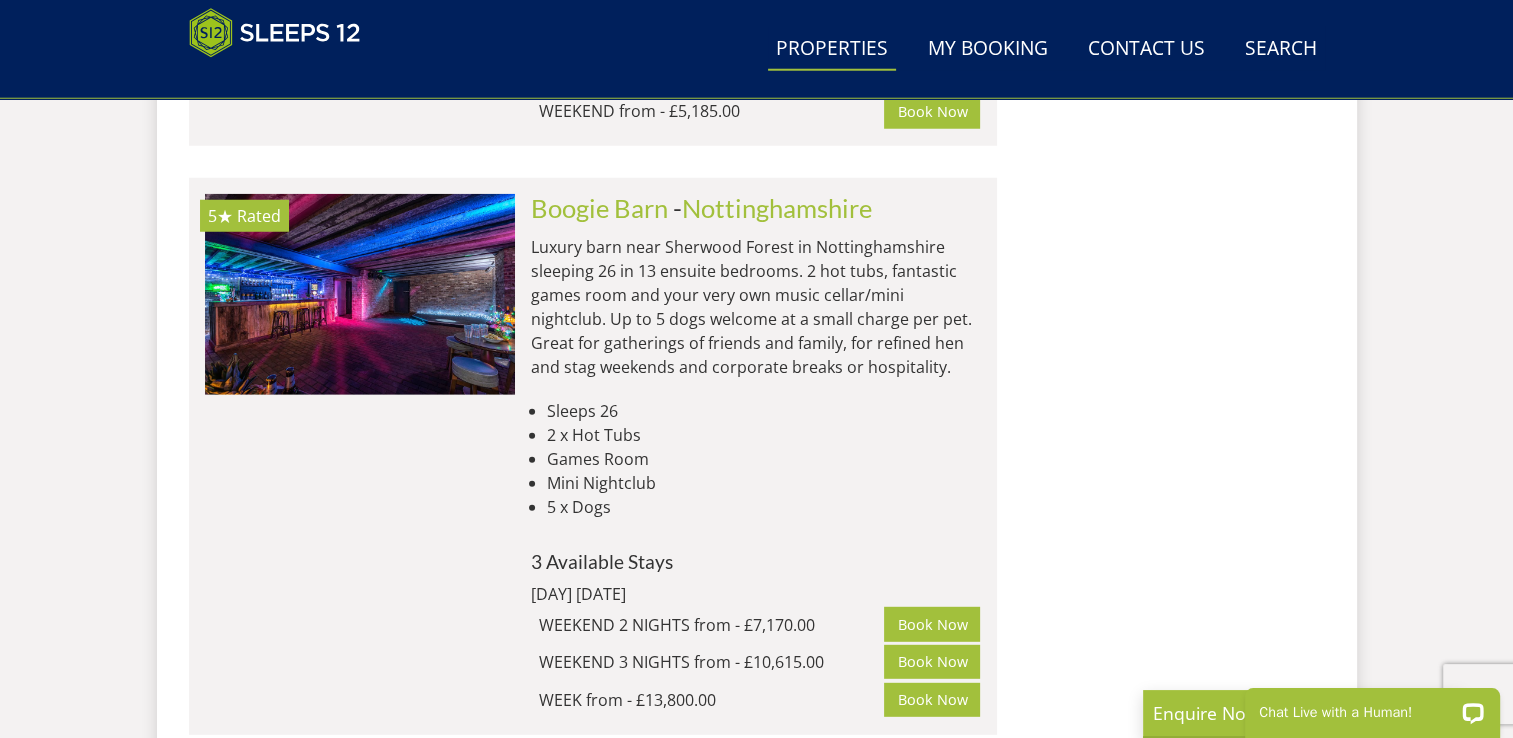 scroll, scrollTop: 5484, scrollLeft: 0, axis: vertical 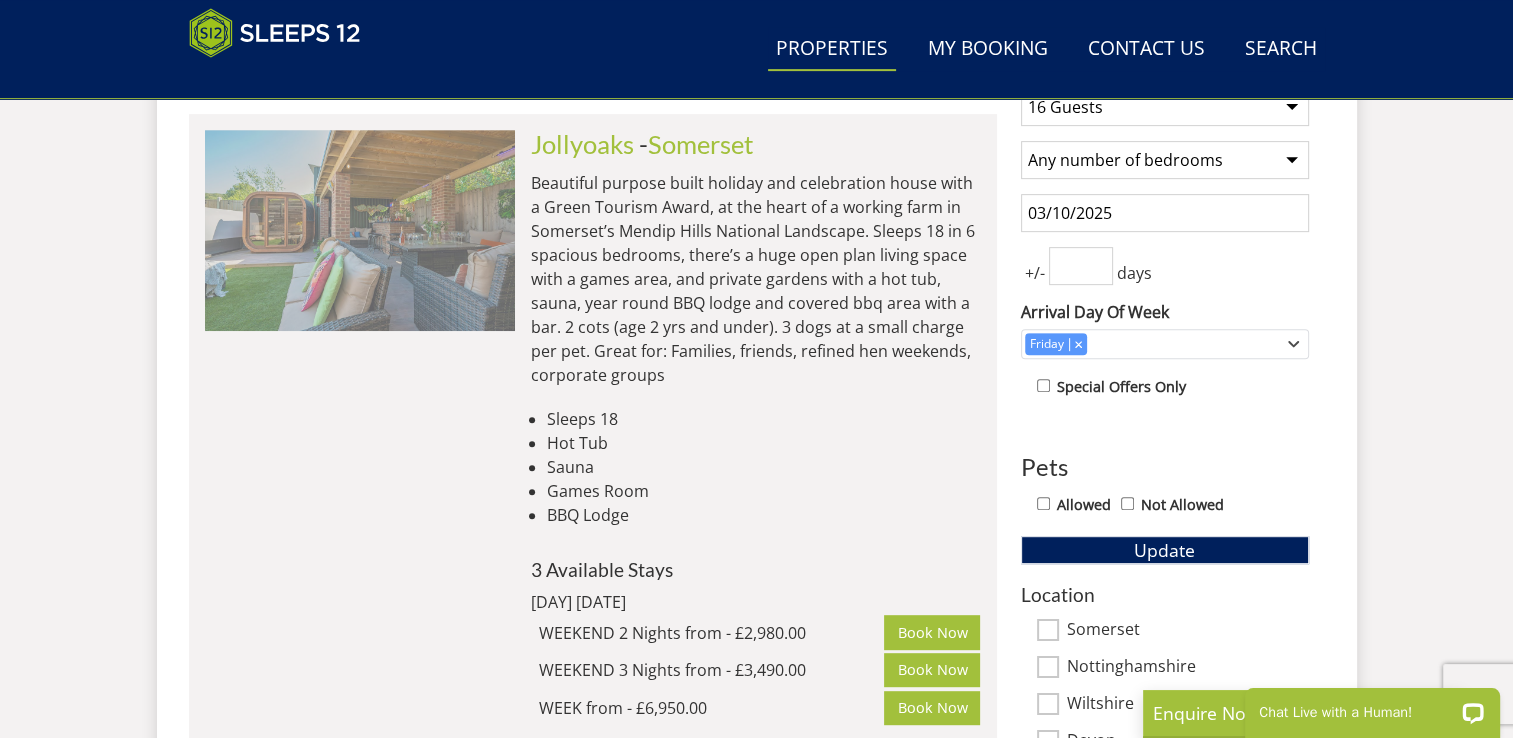 click at bounding box center [360, 230] 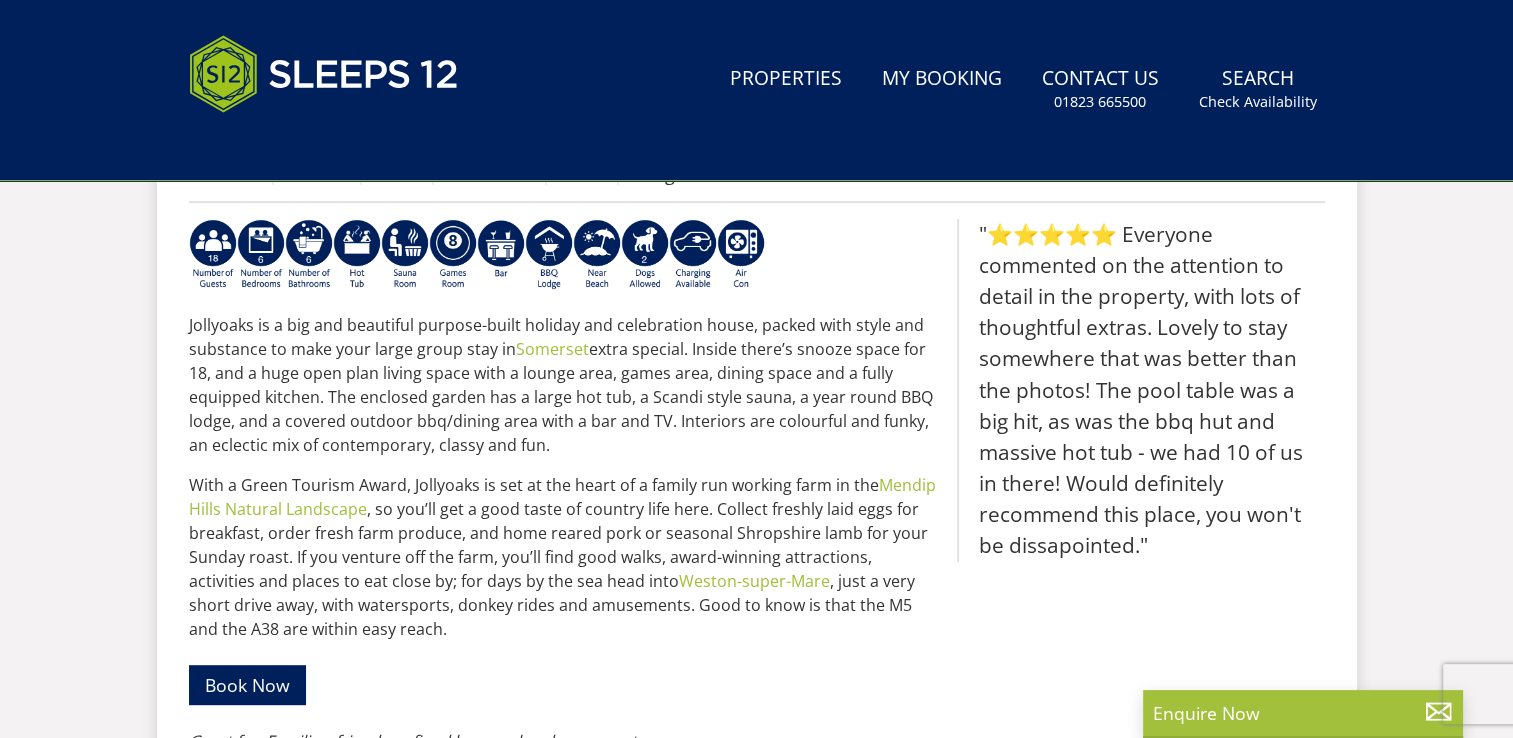scroll, scrollTop: 0, scrollLeft: 0, axis: both 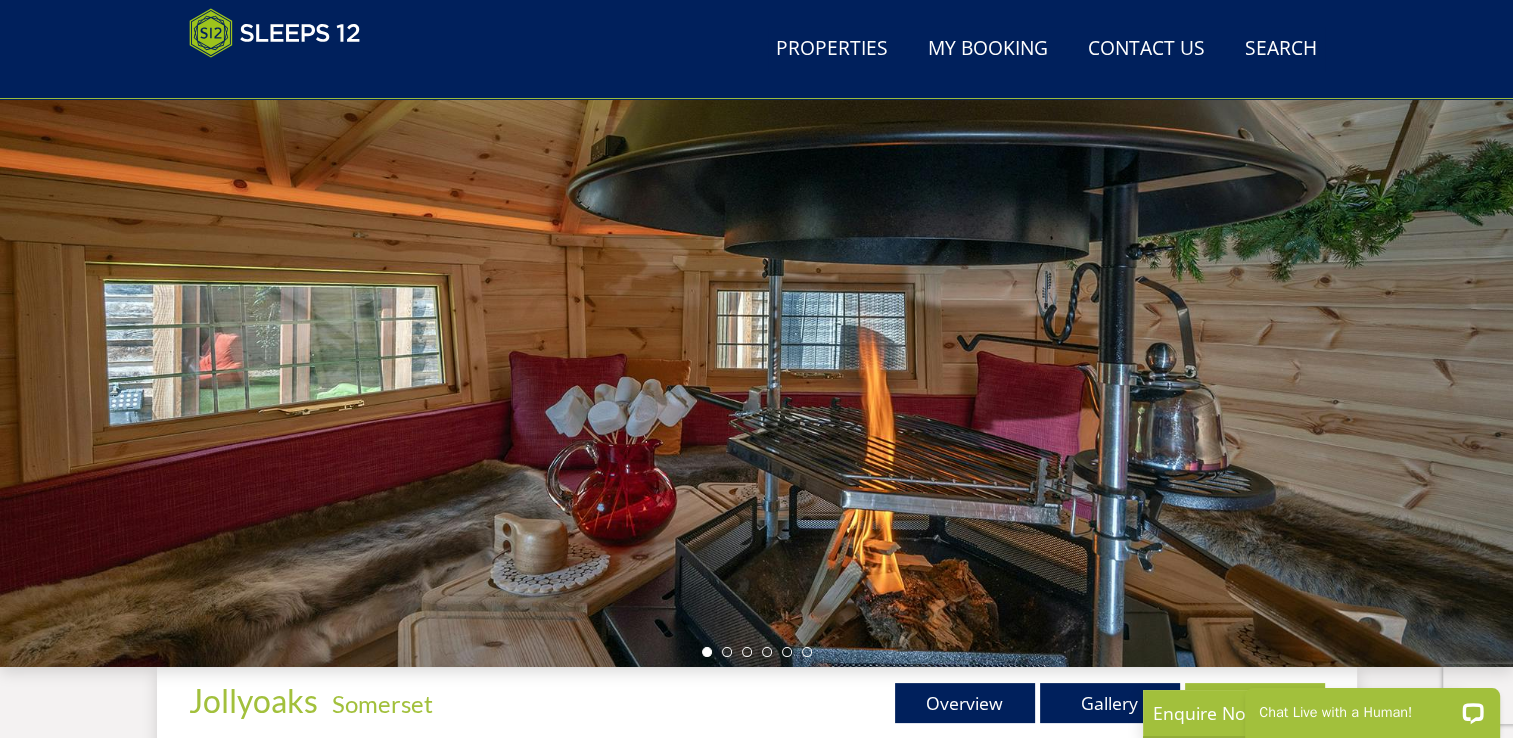 click at bounding box center (756, 317) 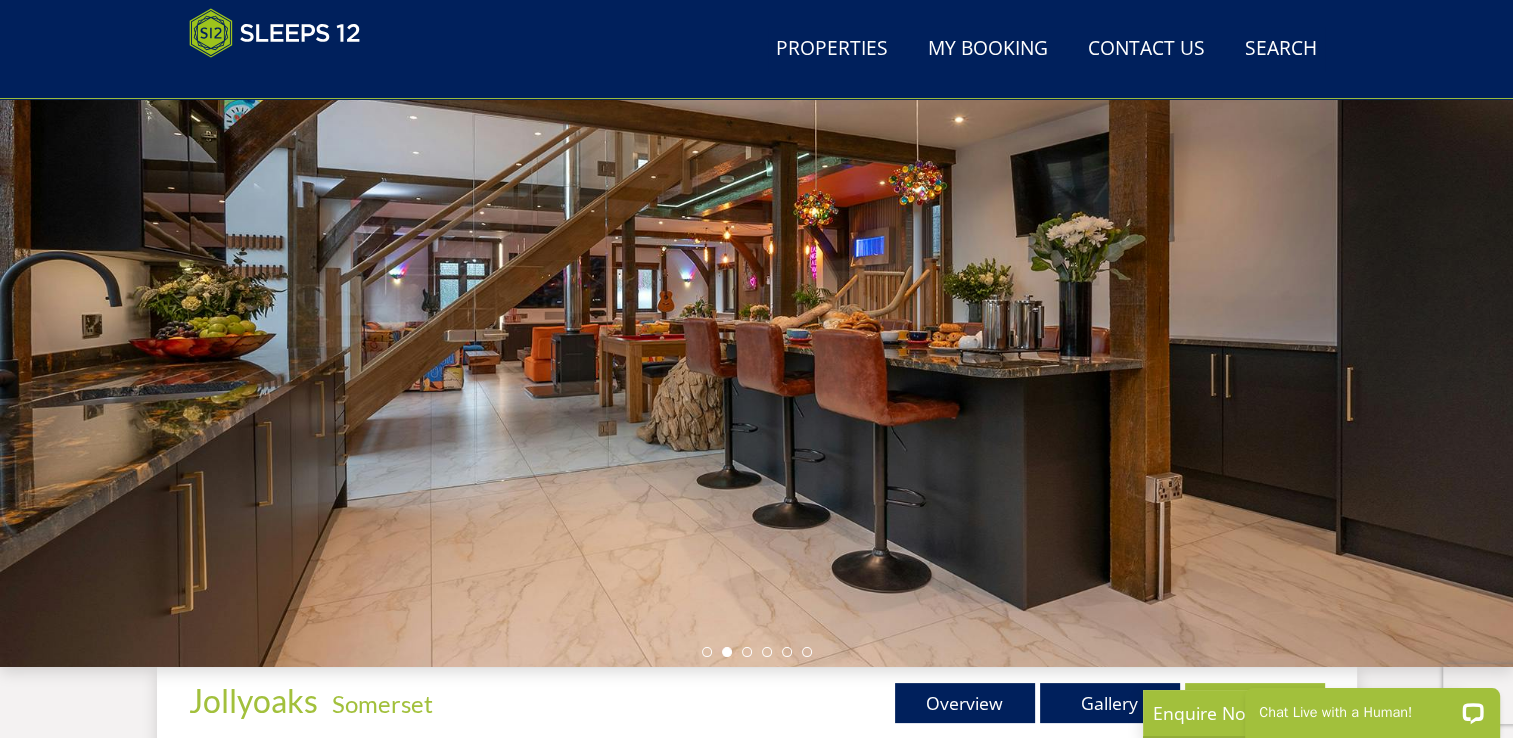 click at bounding box center (756, 317) 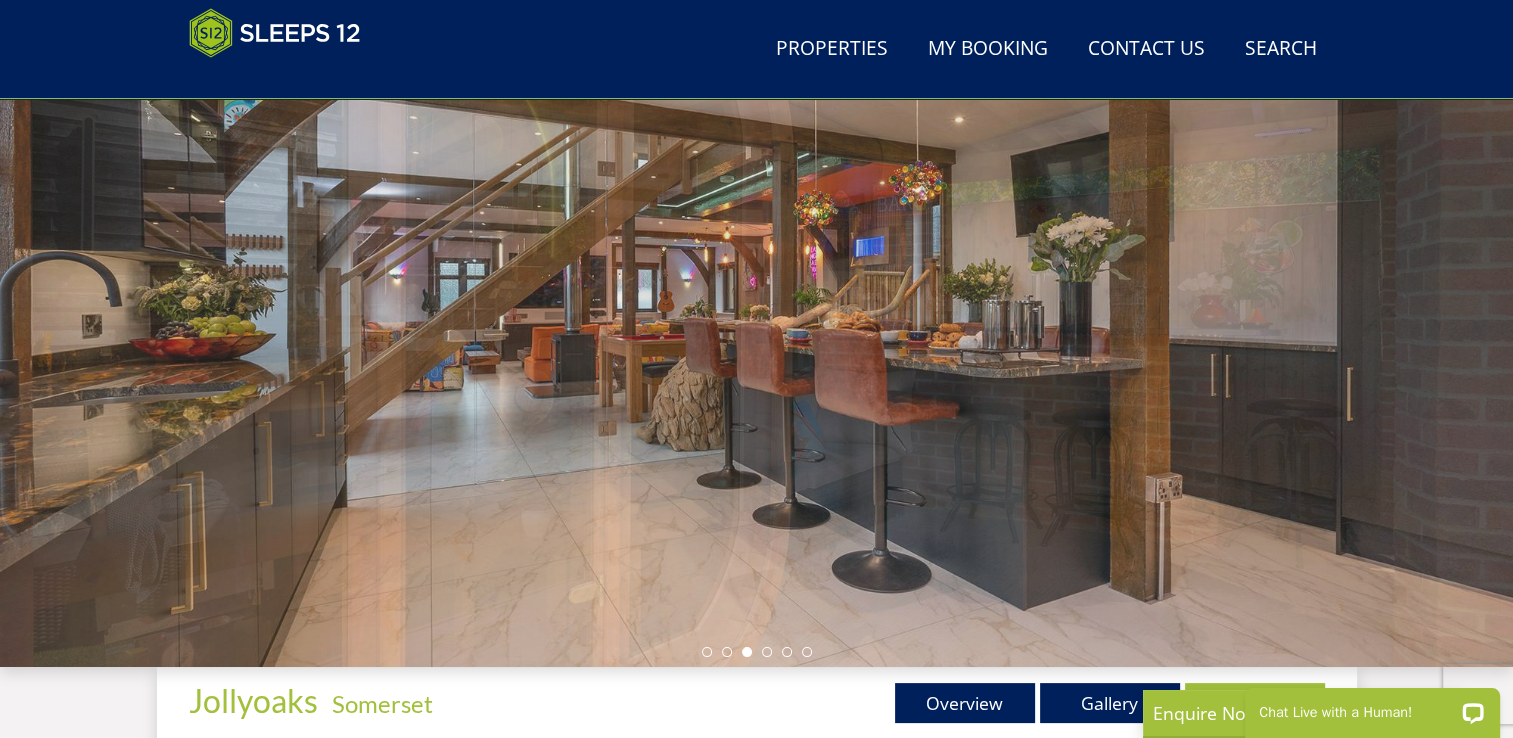 click at bounding box center [756, 317] 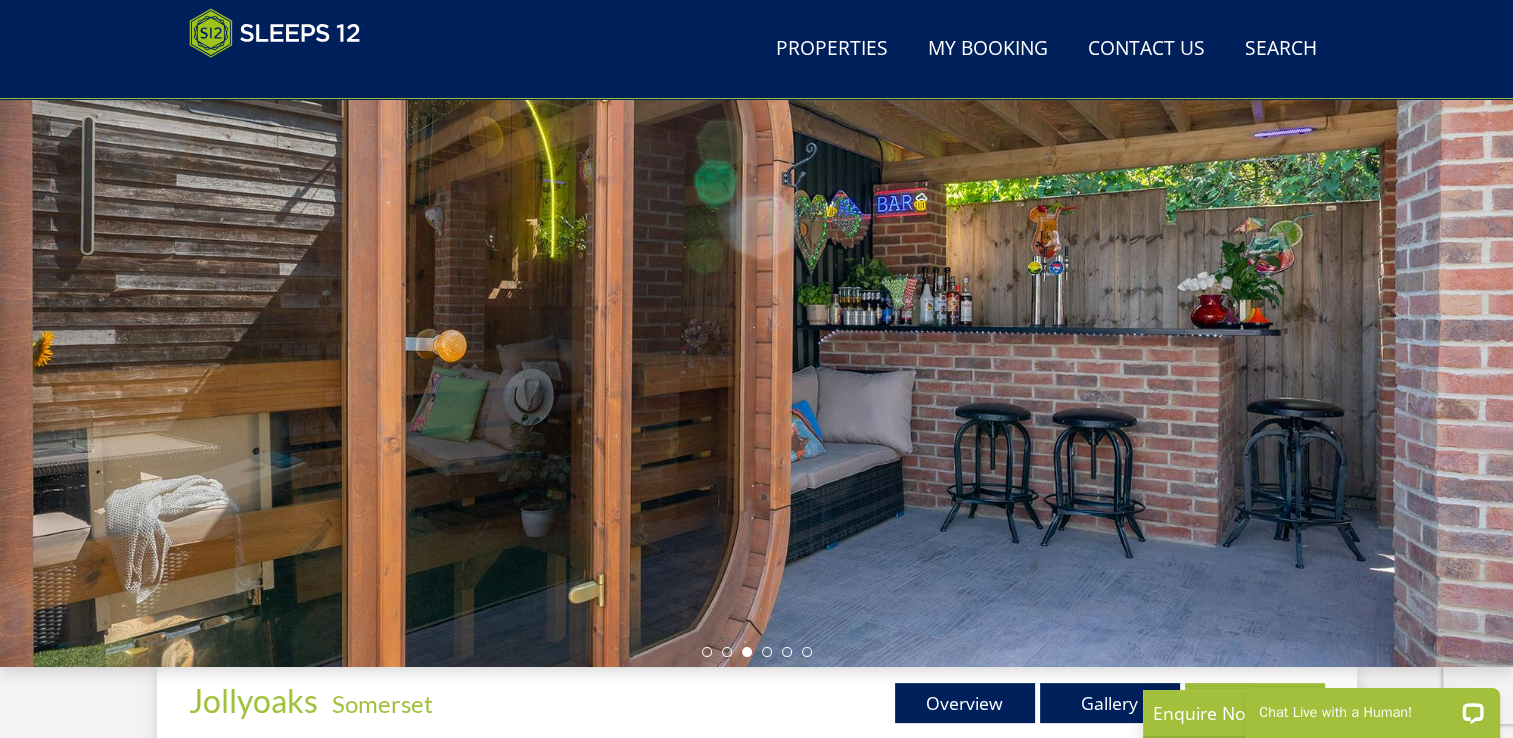 click at bounding box center (756, 317) 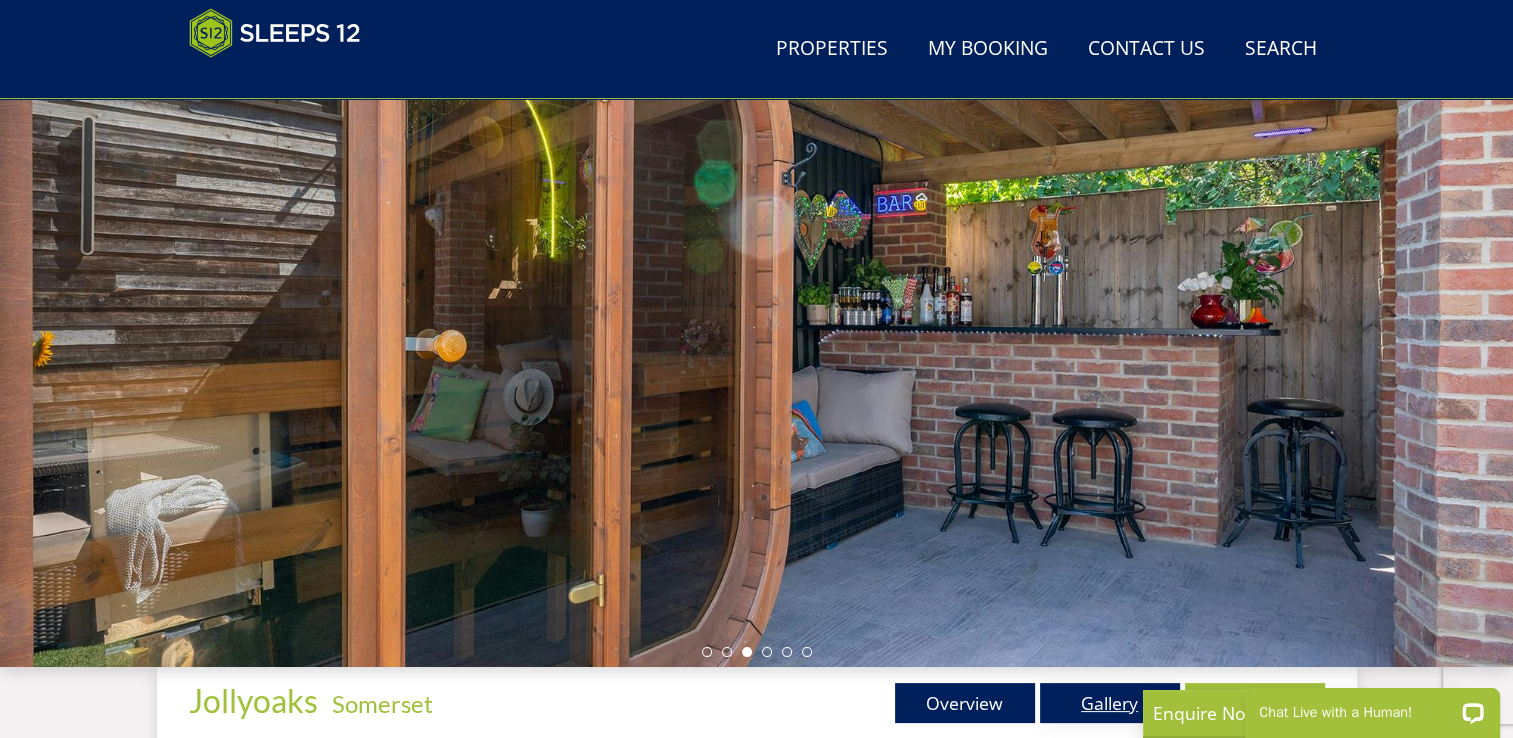 click on "Gallery" at bounding box center [1110, 703] 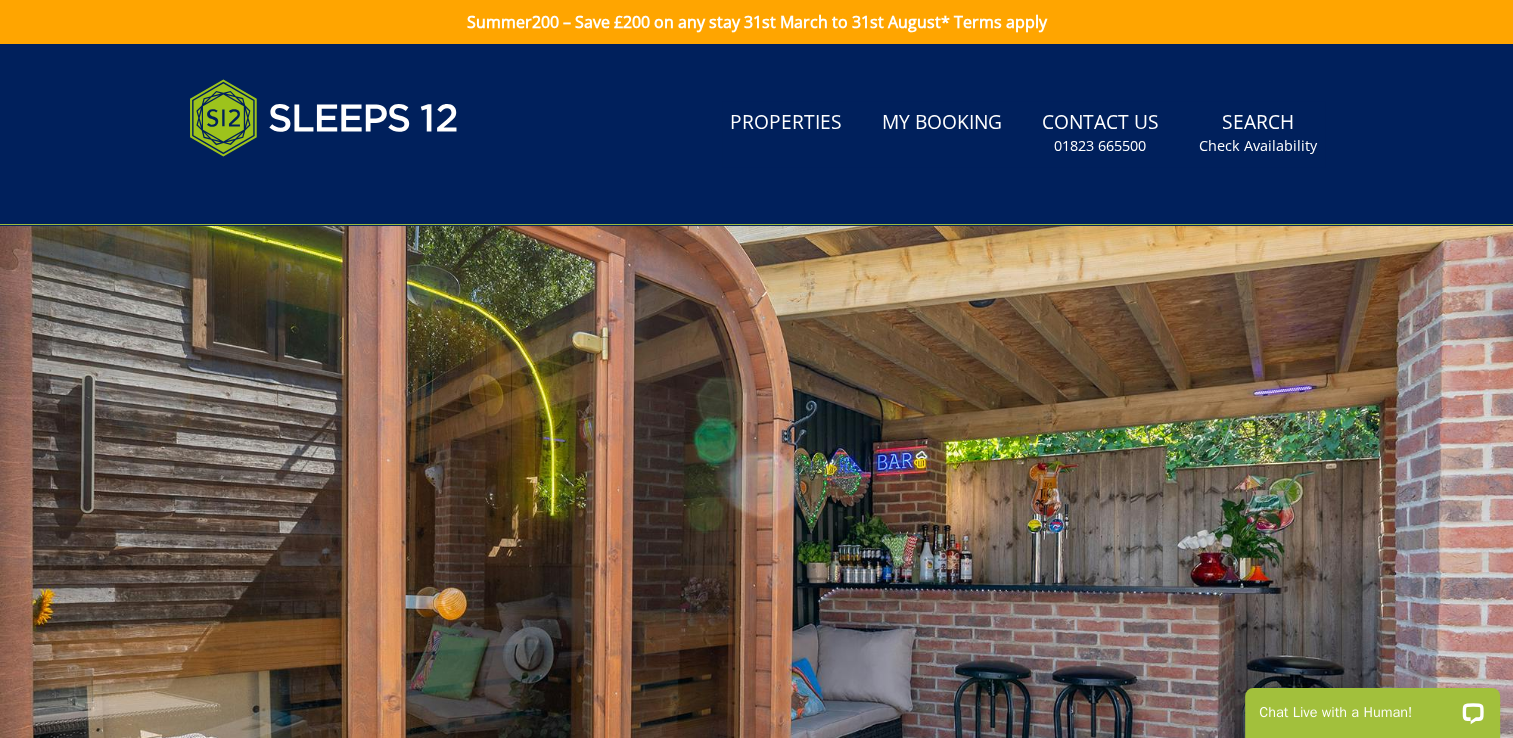 scroll, scrollTop: 0, scrollLeft: 0, axis: both 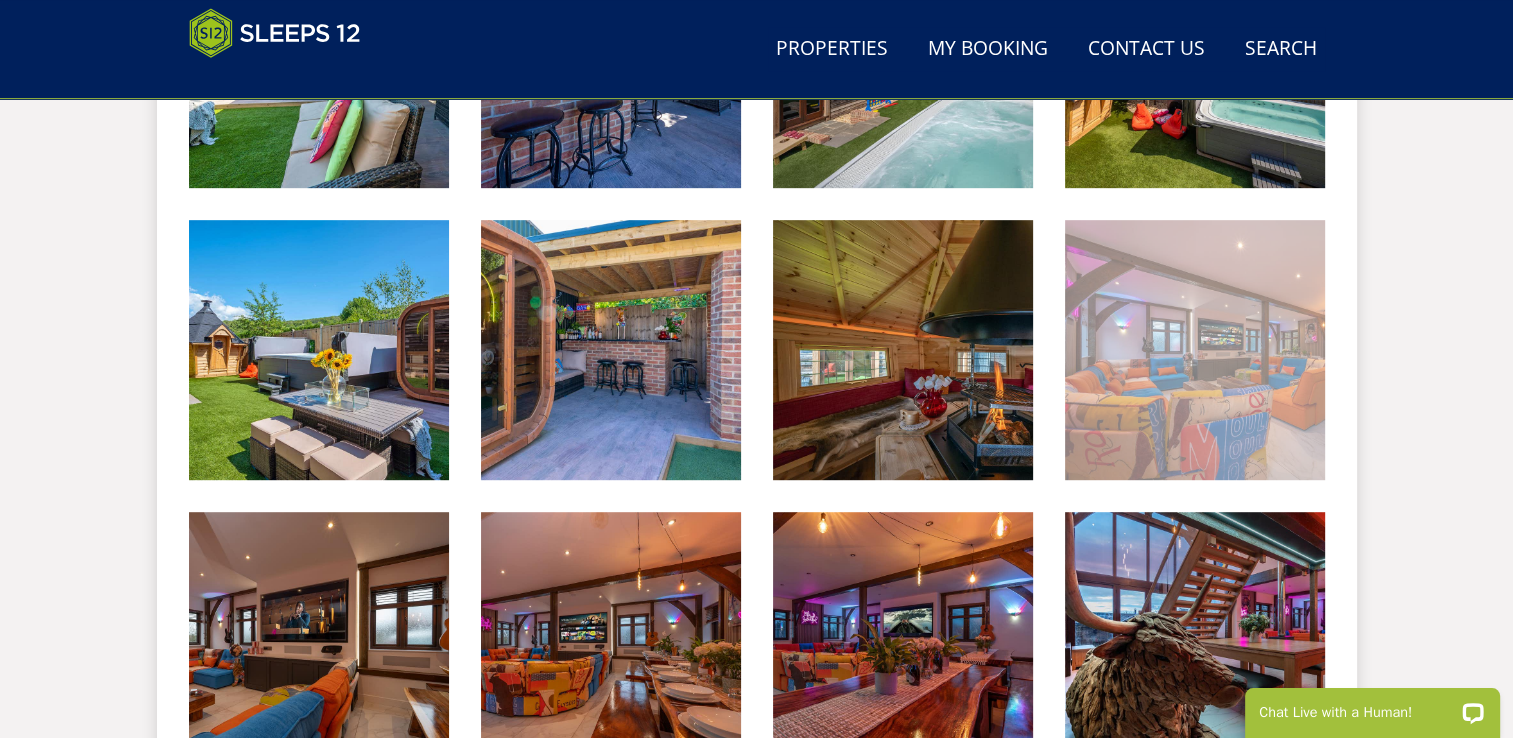 click at bounding box center [1195, 350] 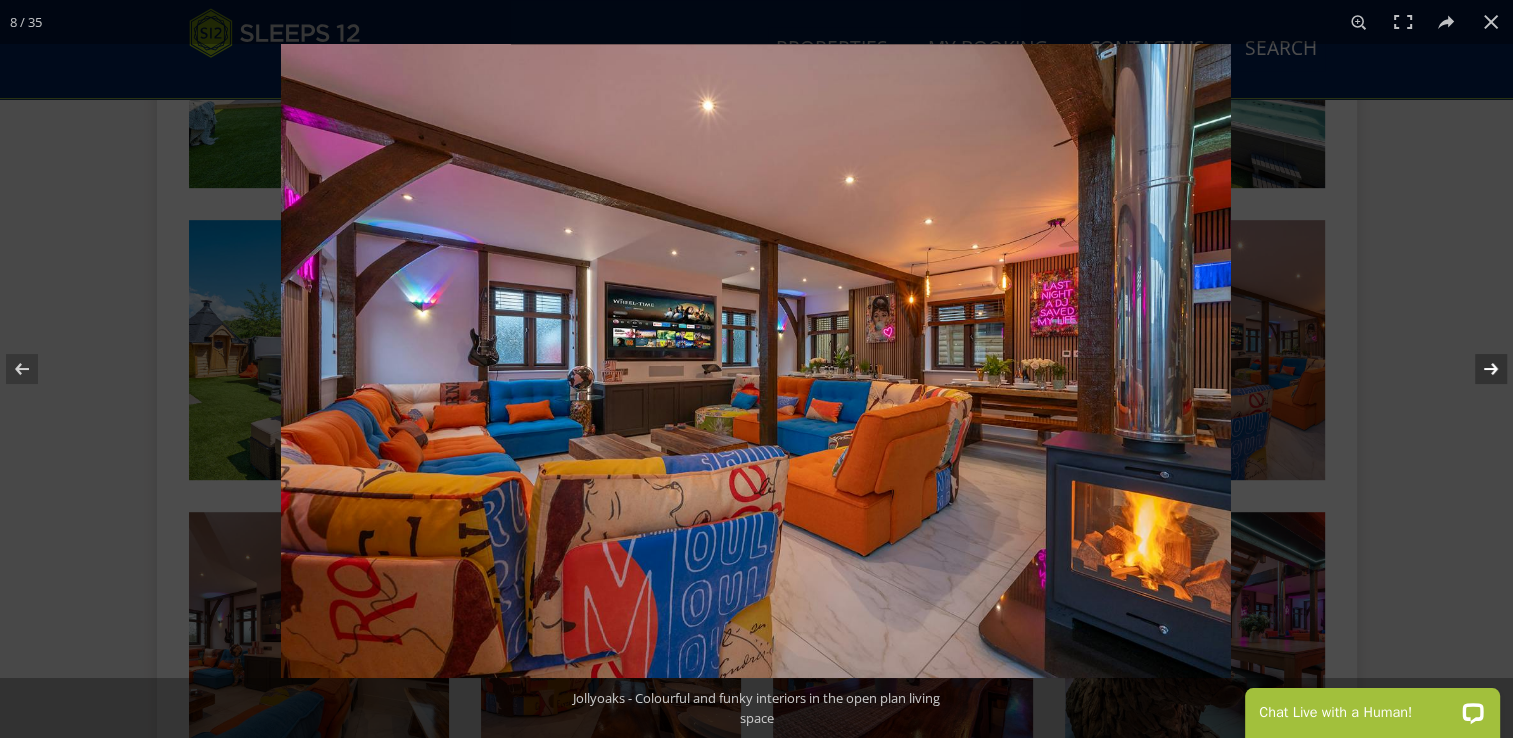 click at bounding box center [1478, 369] 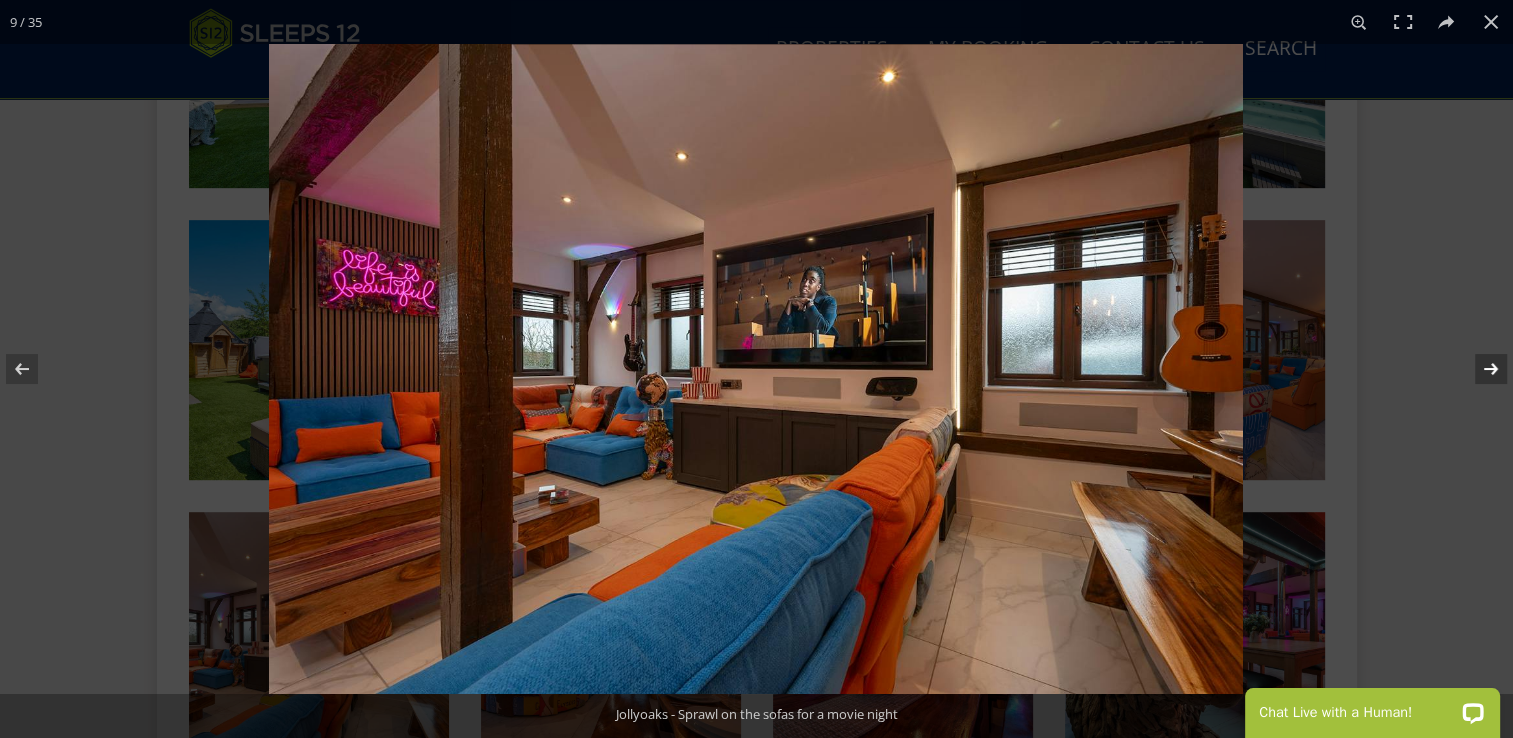 click at bounding box center (1478, 369) 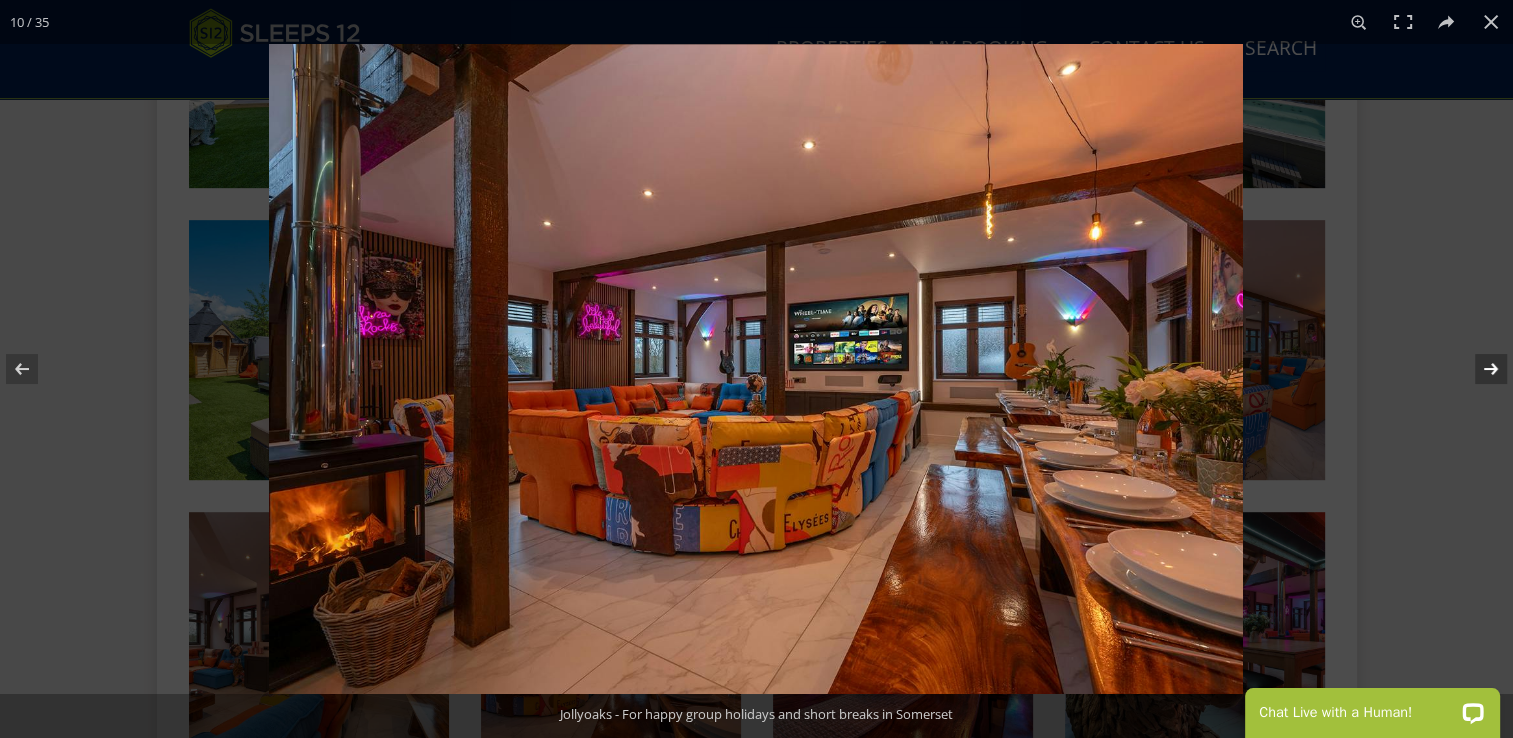 click at bounding box center [1478, 369] 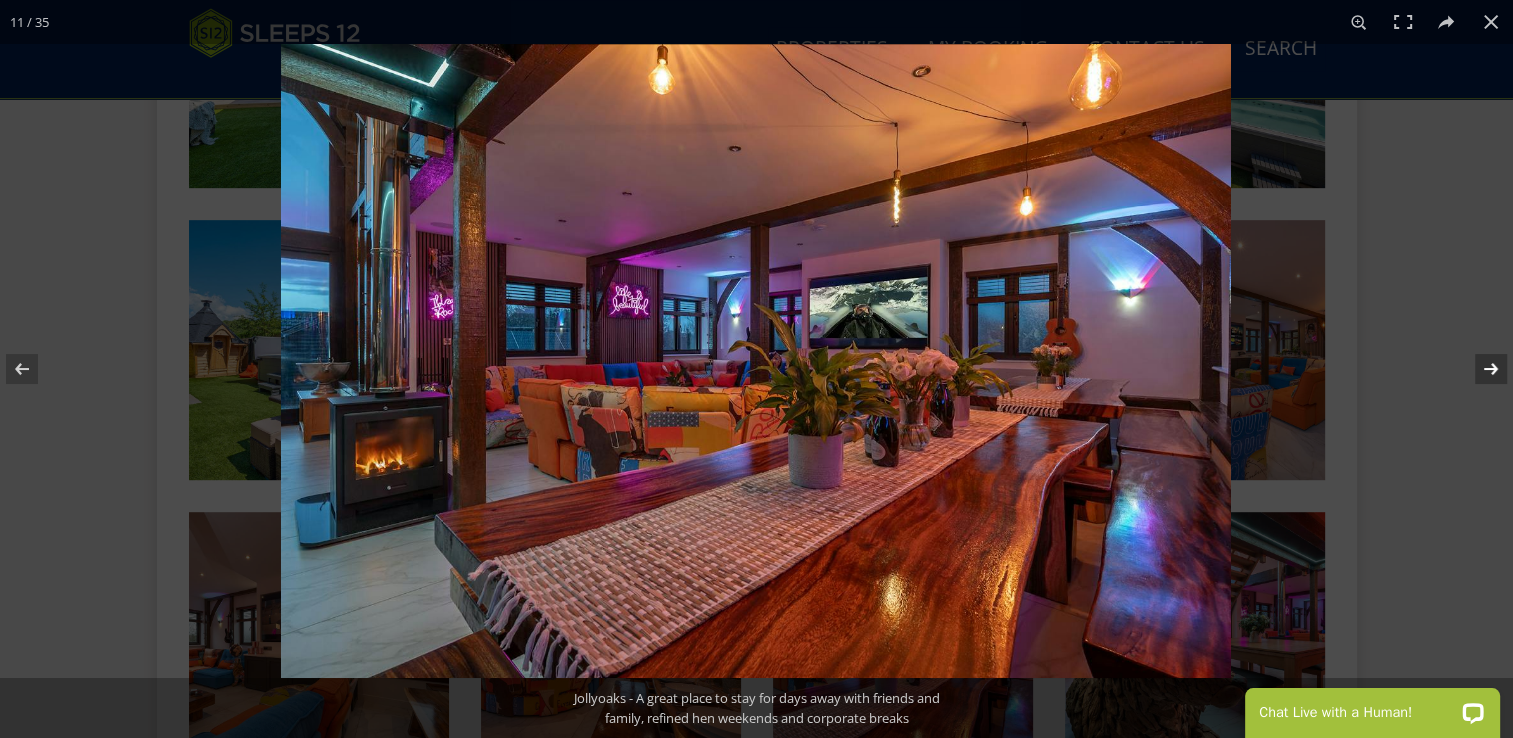 click at bounding box center [1478, 369] 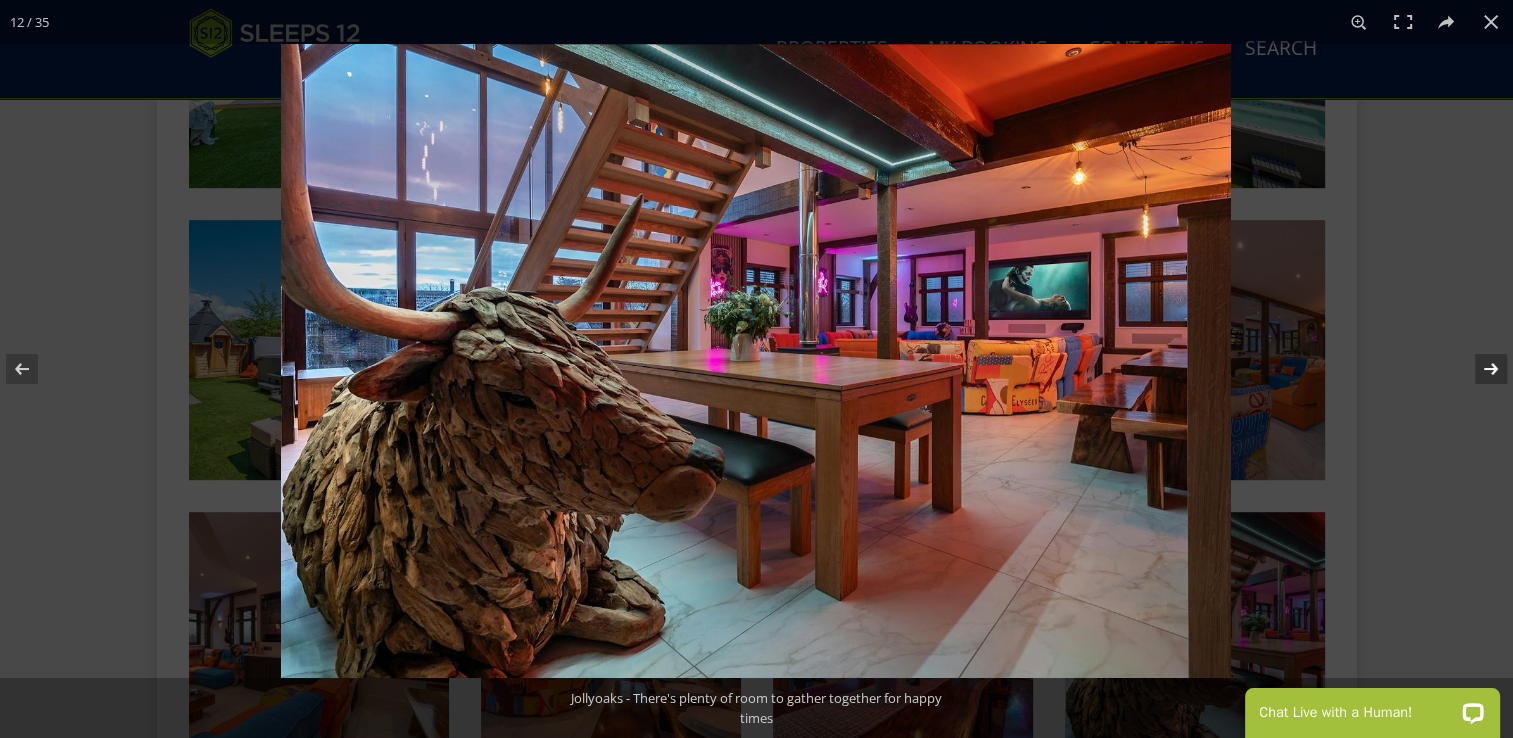 click at bounding box center (1478, 369) 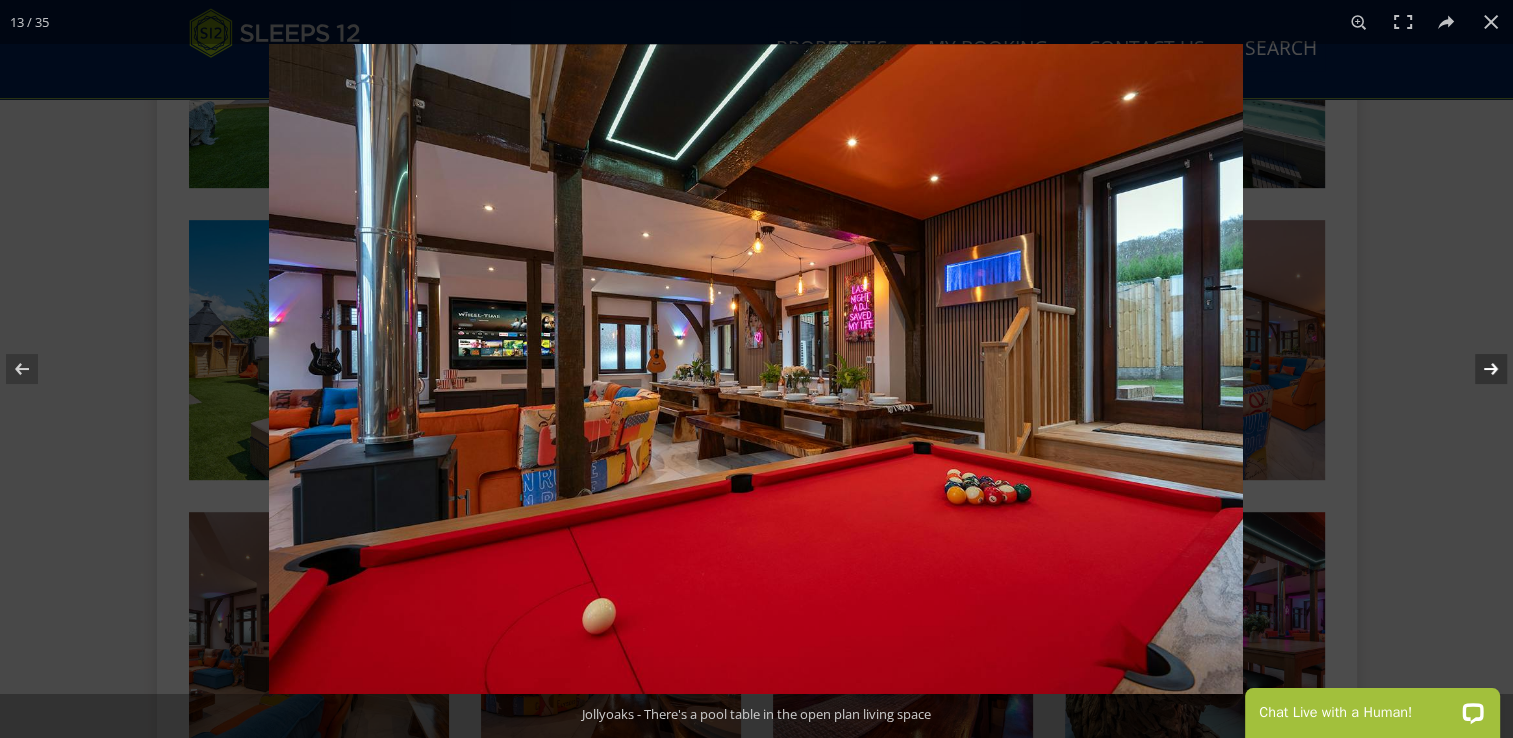 click at bounding box center [1478, 369] 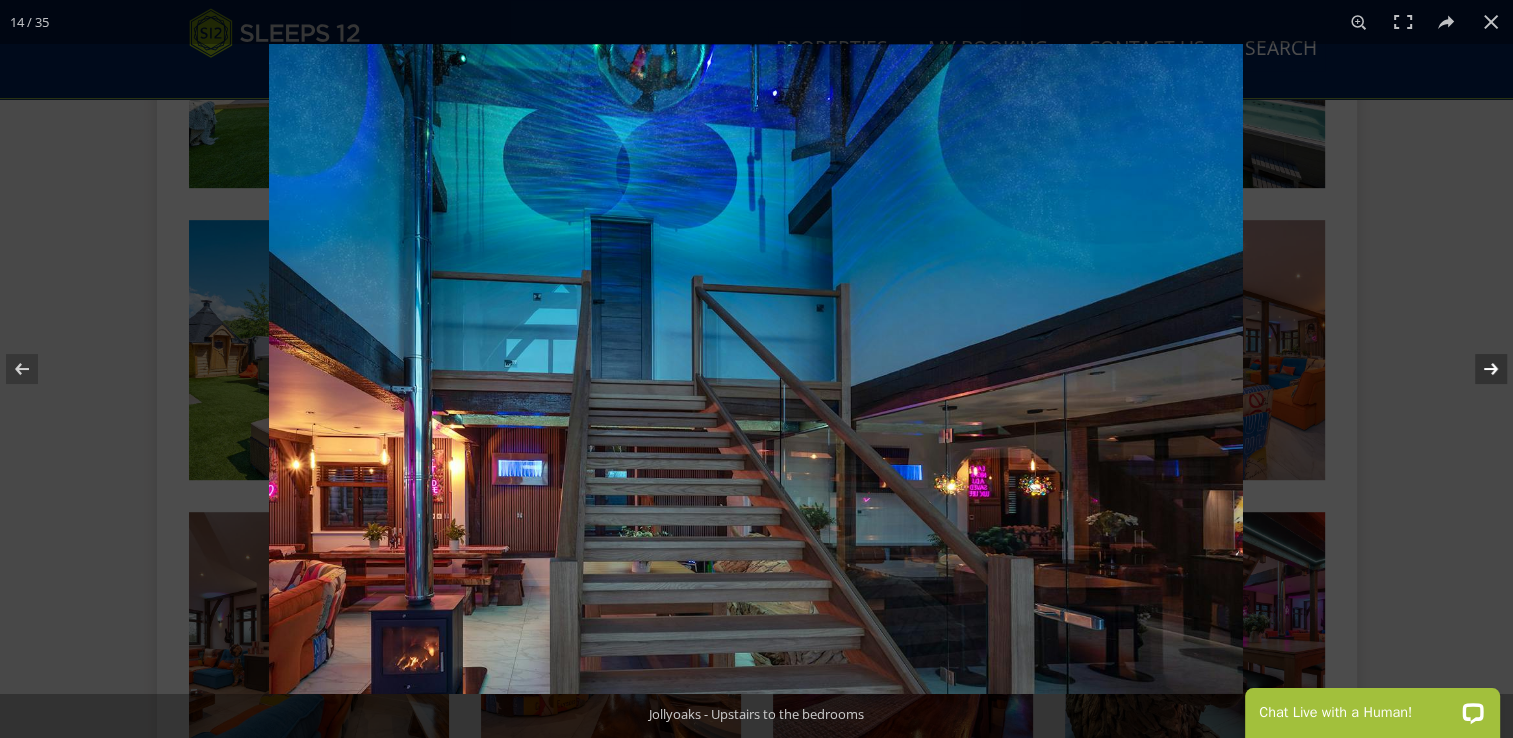 click at bounding box center (1478, 369) 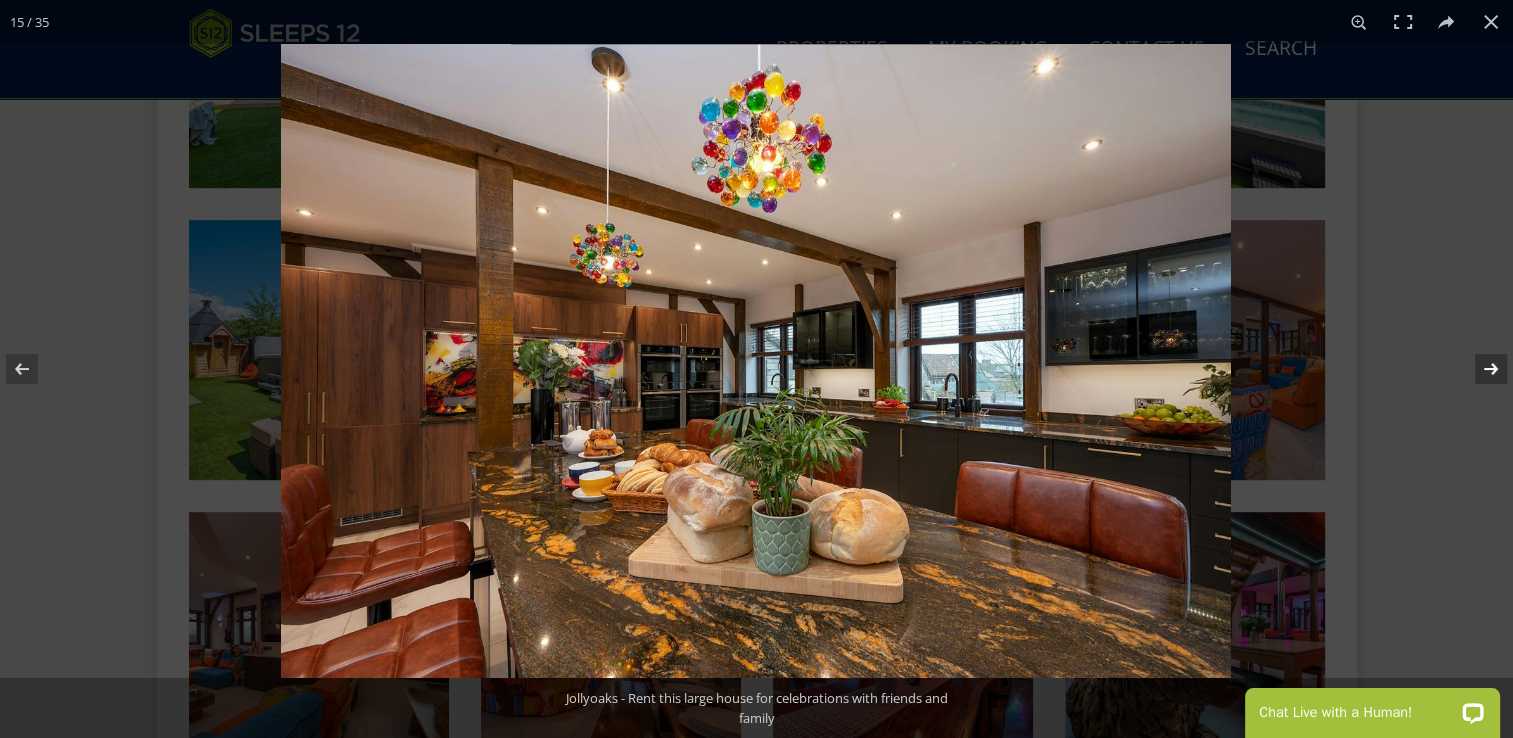 click at bounding box center (1478, 369) 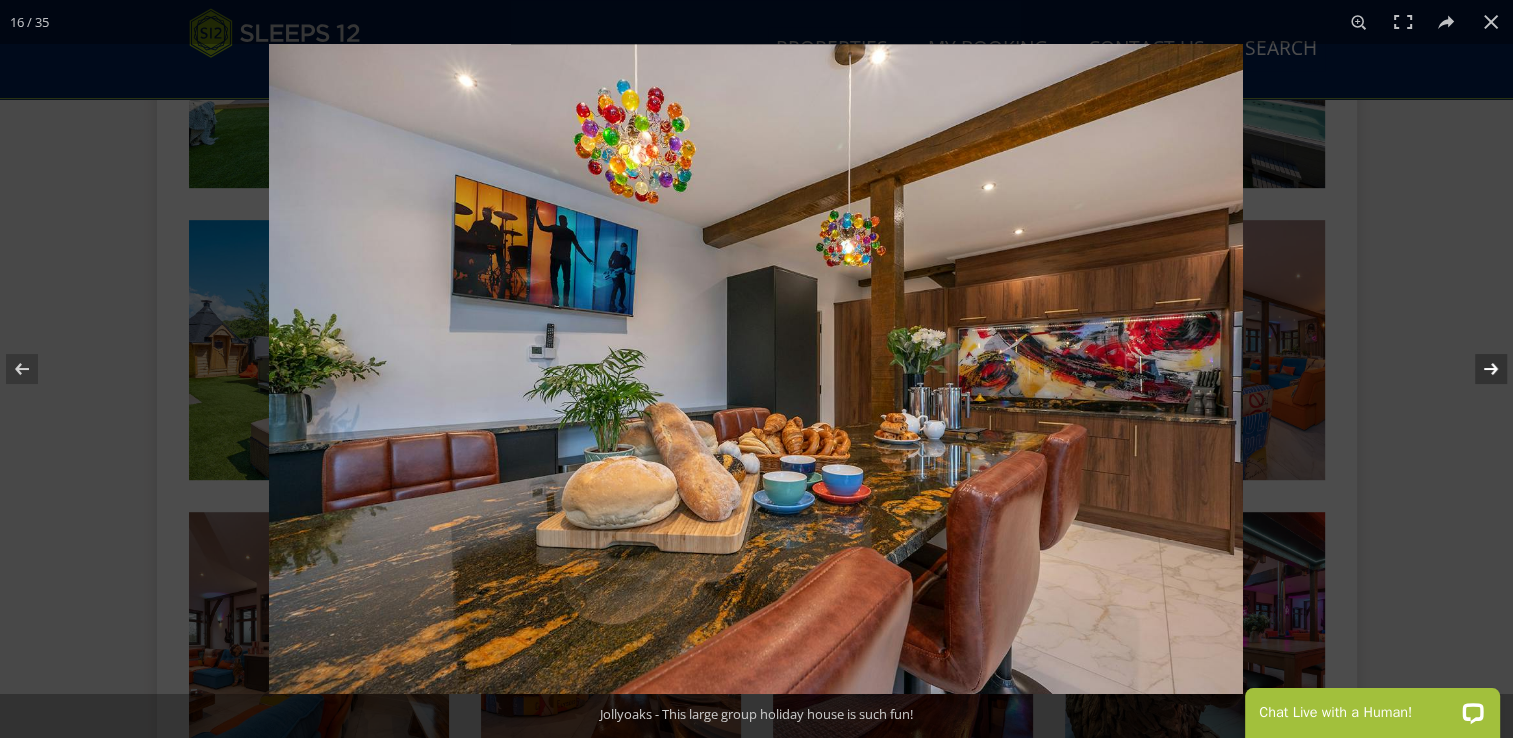 click at bounding box center (1478, 369) 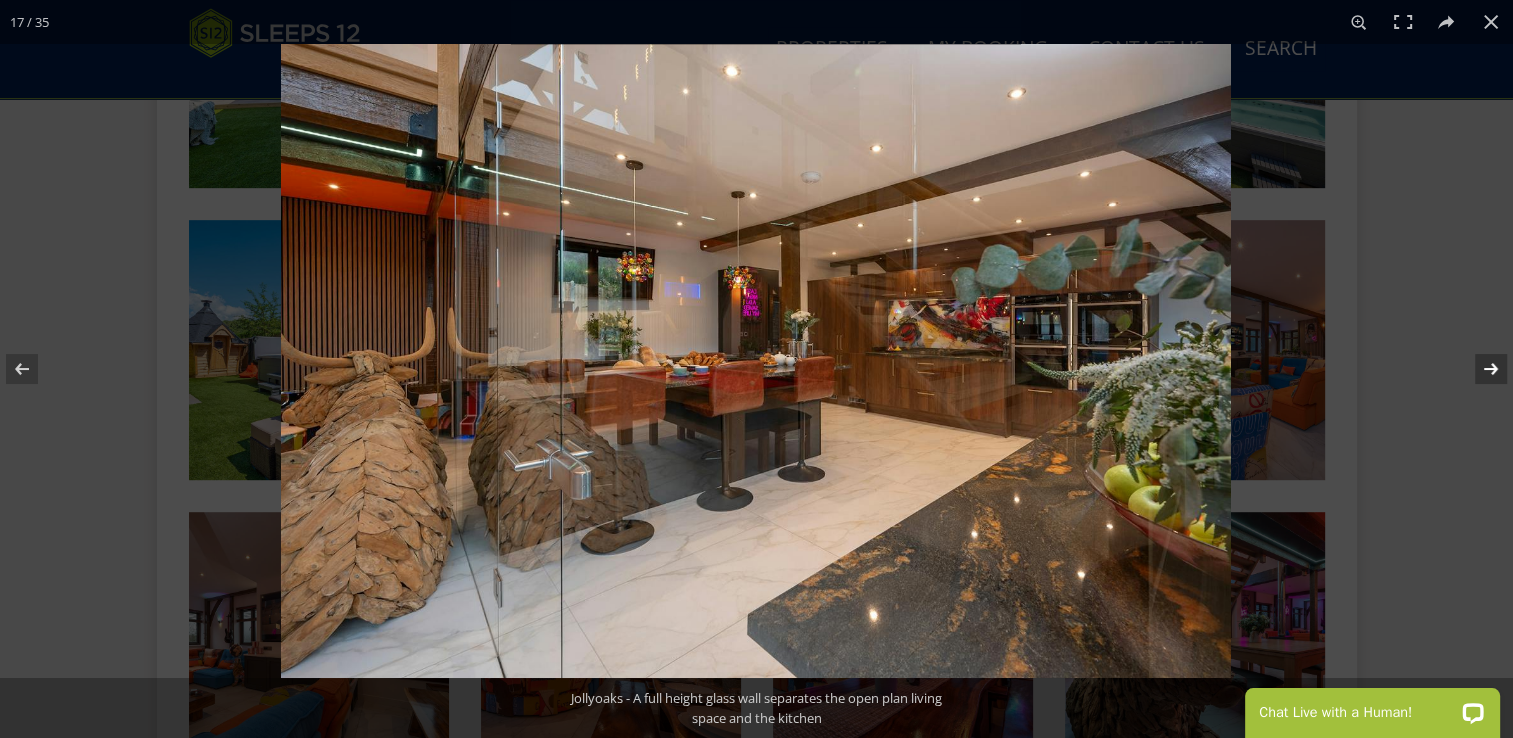 click at bounding box center (1478, 369) 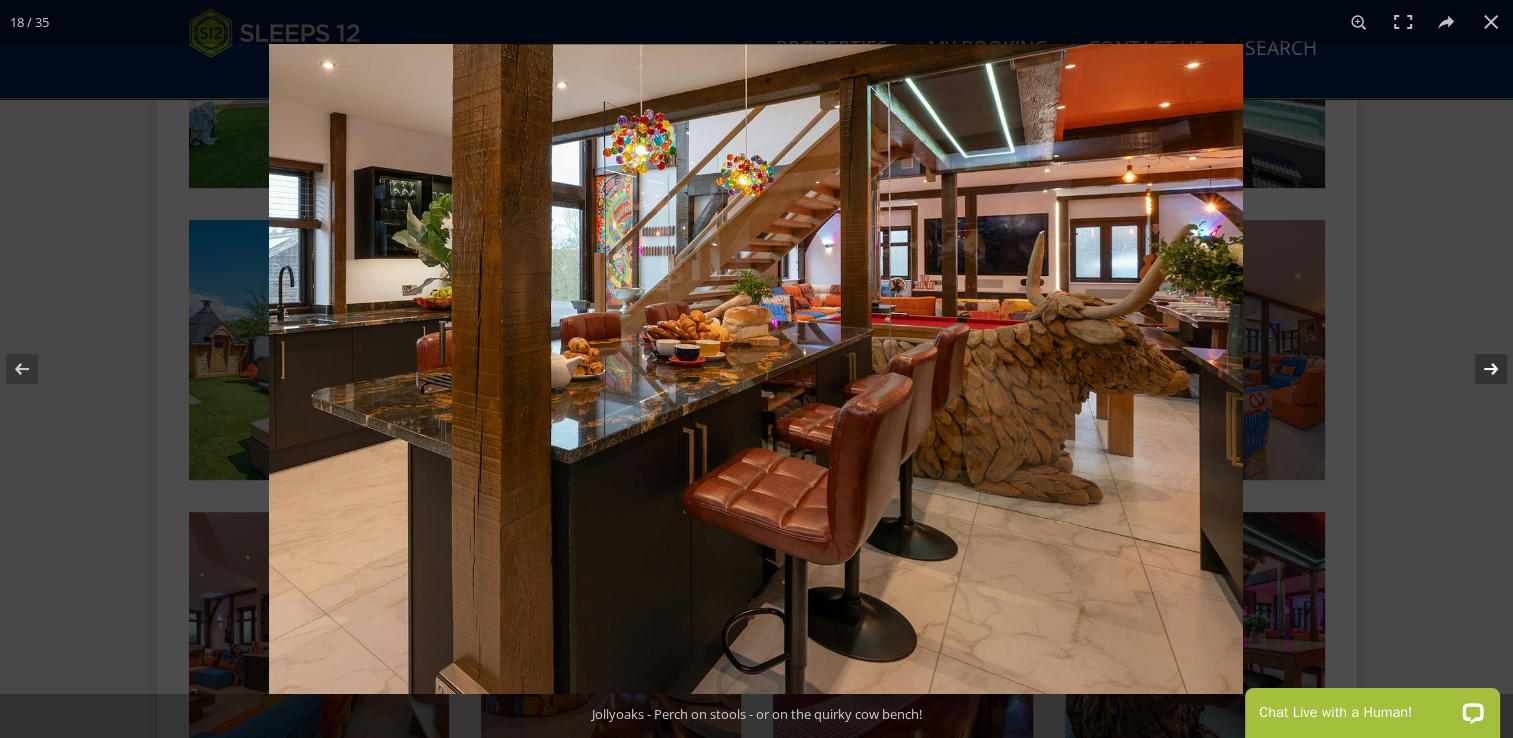click at bounding box center [1478, 369] 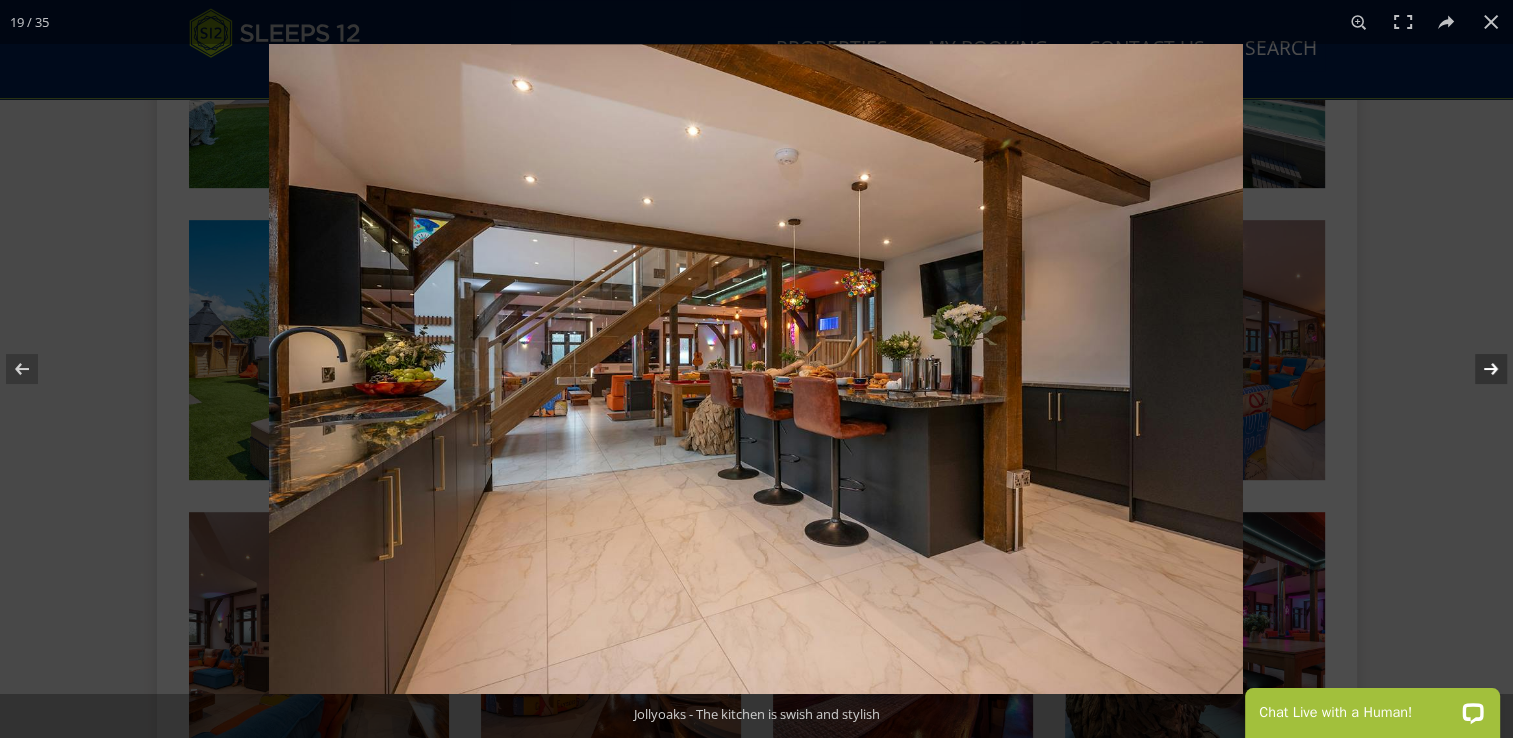 click at bounding box center [1478, 369] 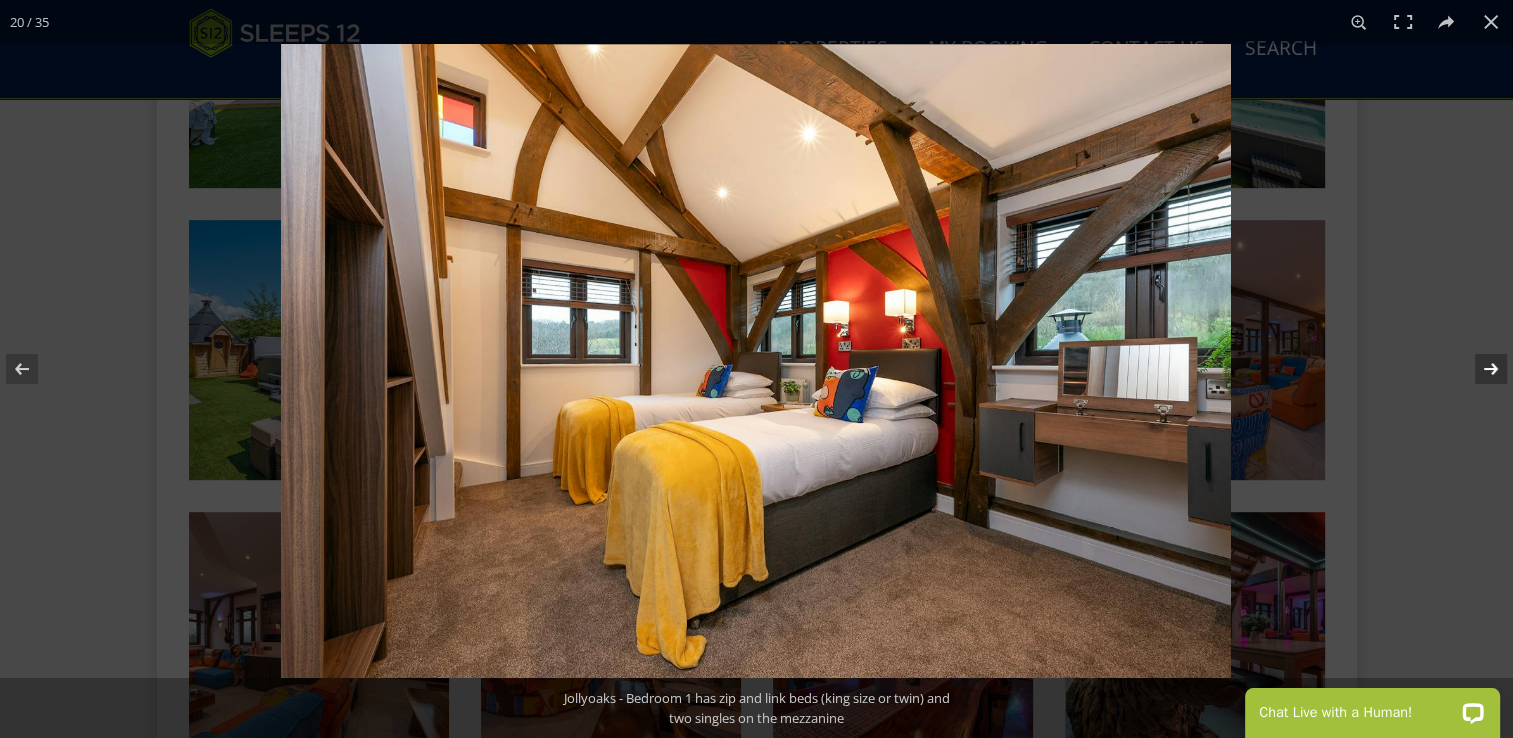 click at bounding box center [1478, 369] 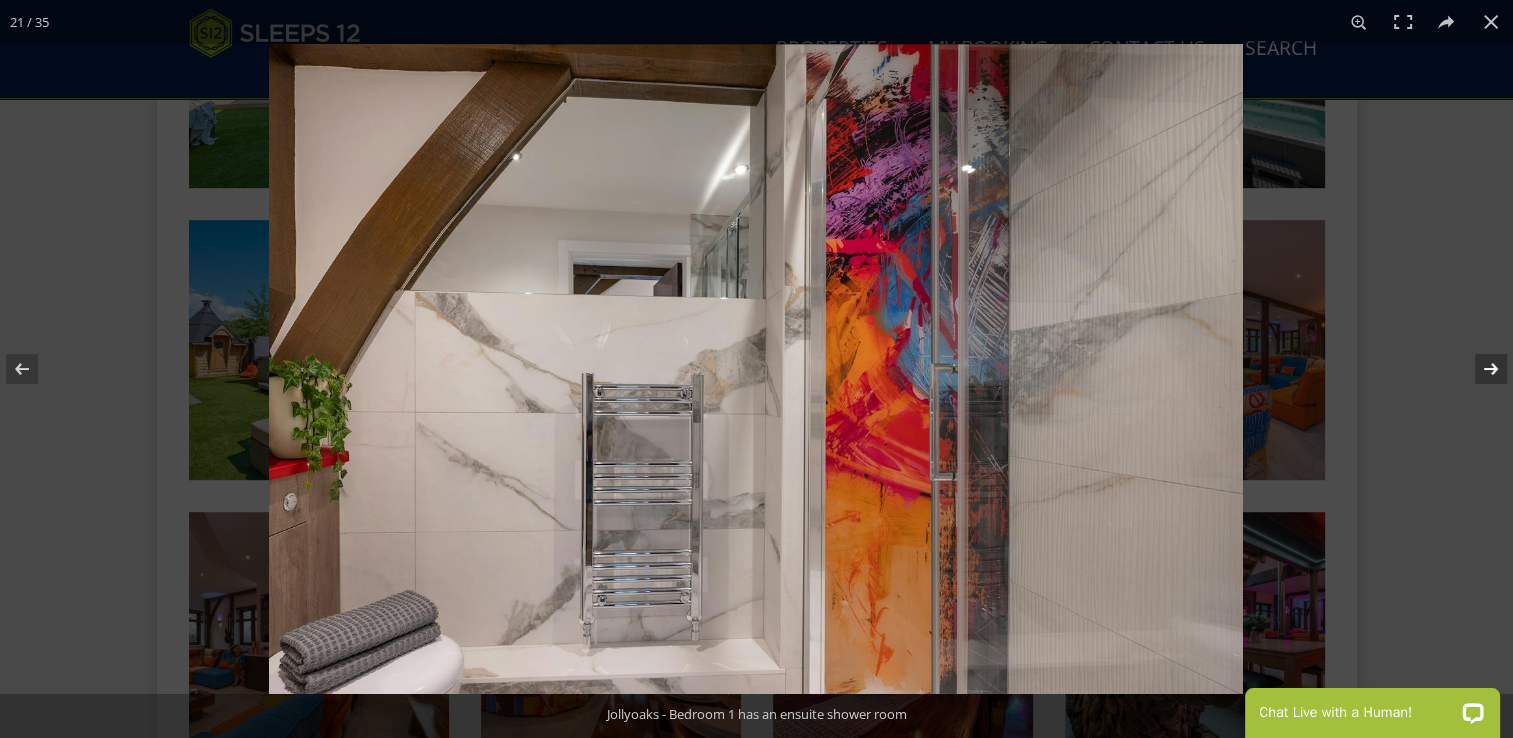 click at bounding box center [1478, 369] 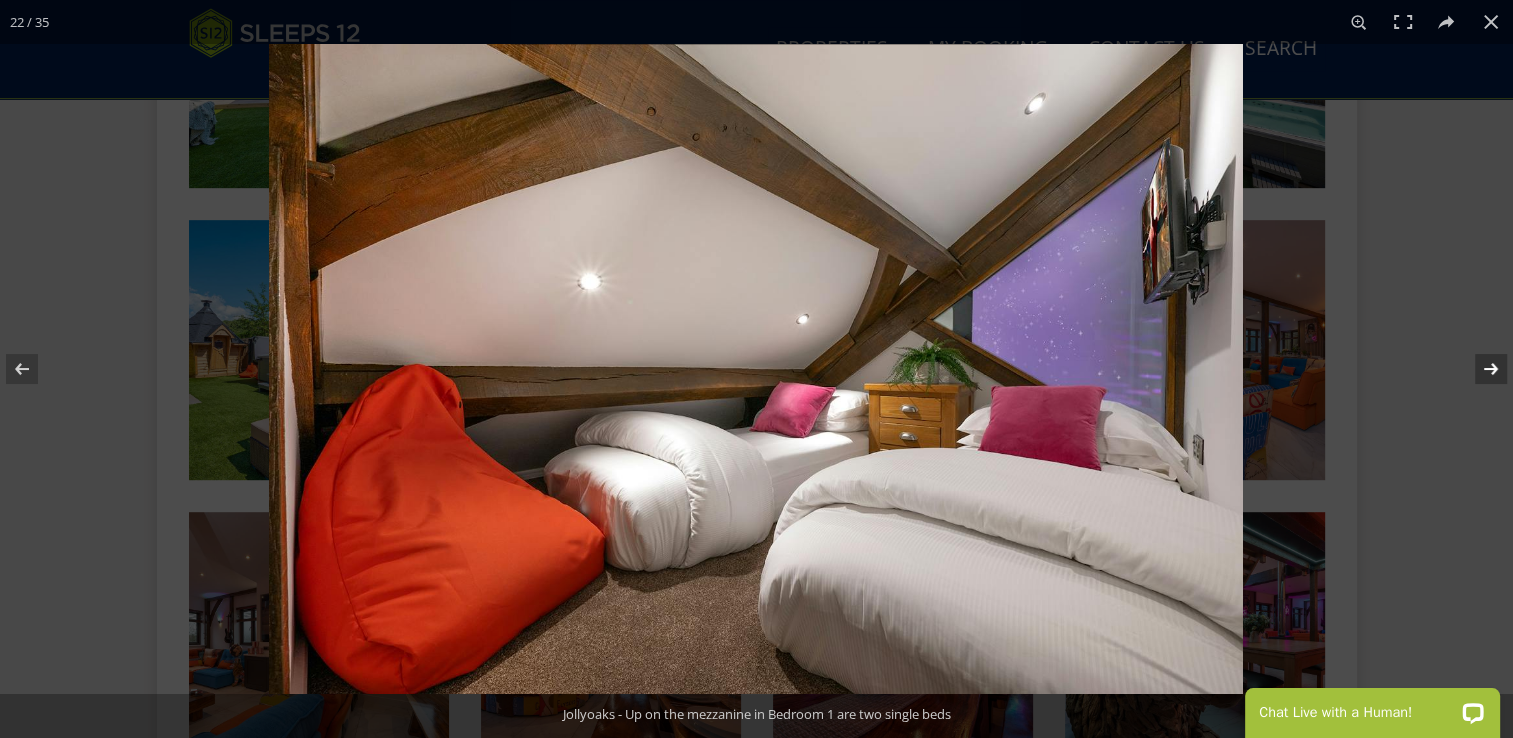click at bounding box center [1478, 369] 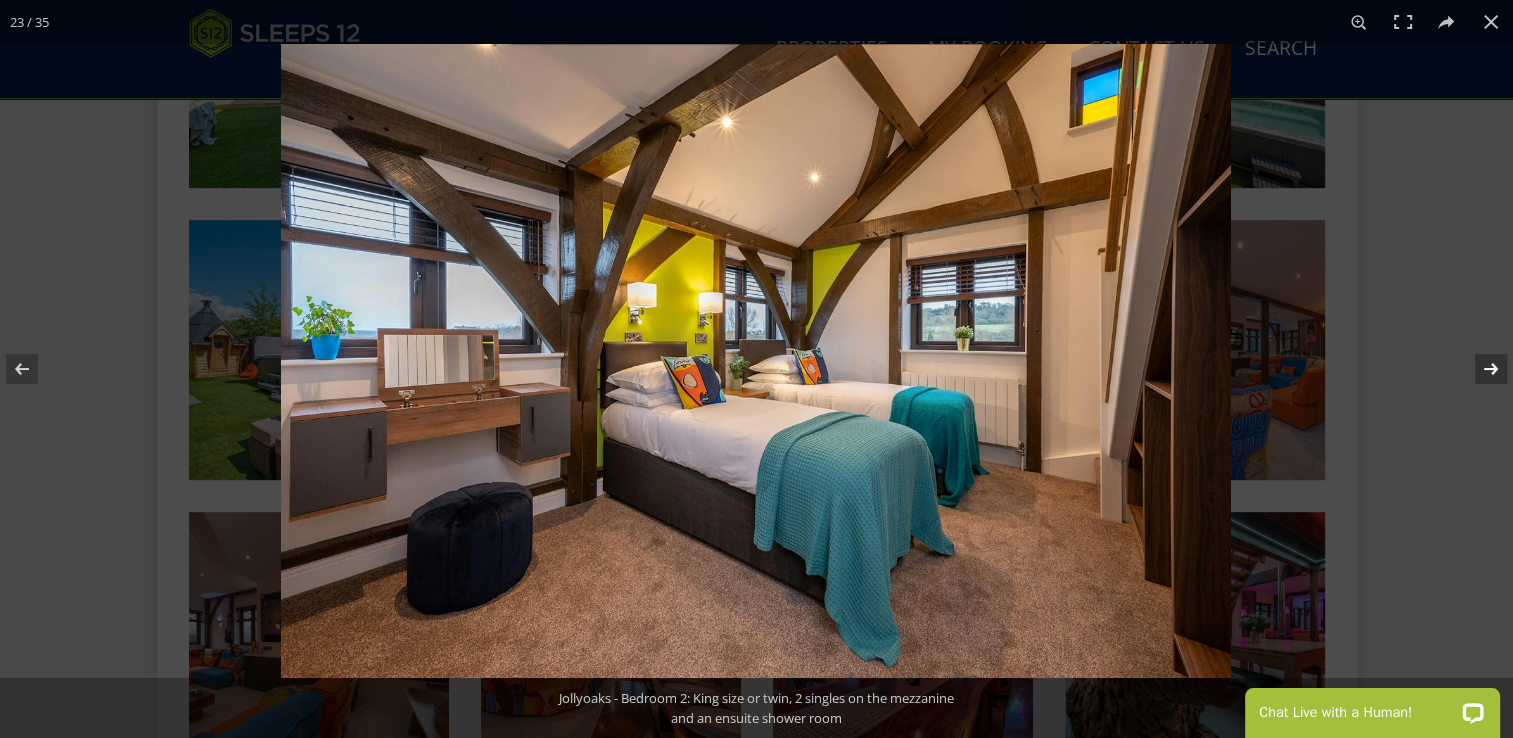 click at bounding box center [1478, 369] 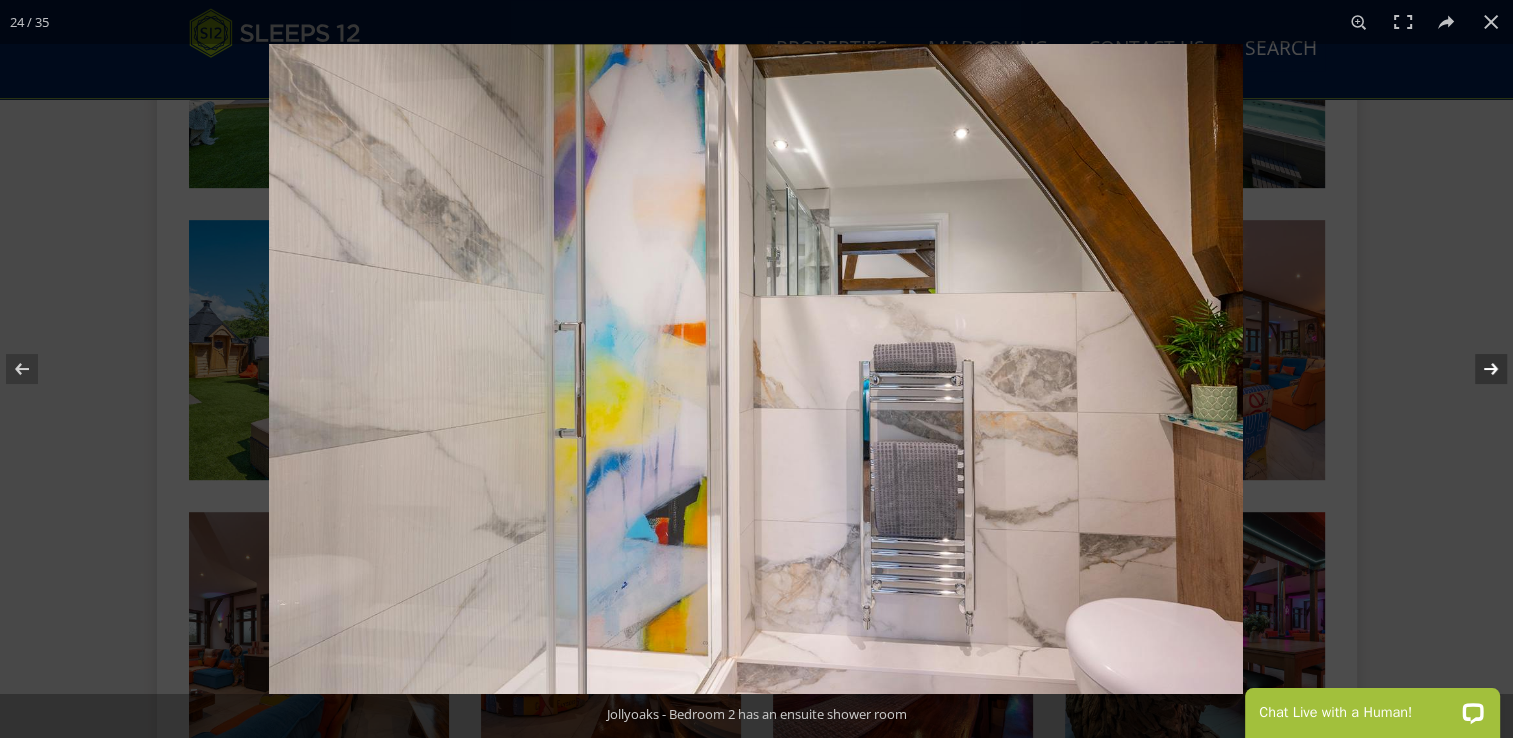 click at bounding box center (1478, 369) 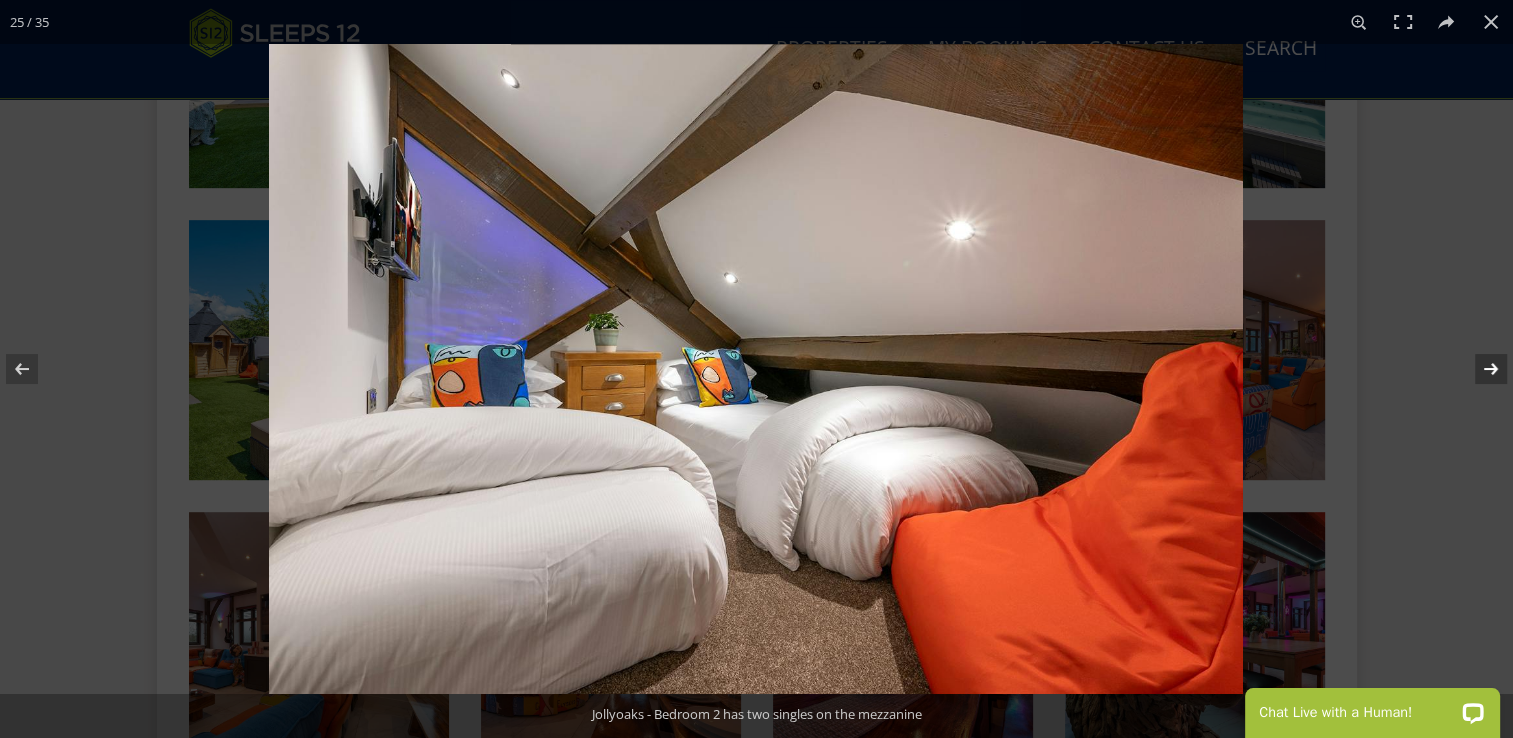 click at bounding box center [1478, 369] 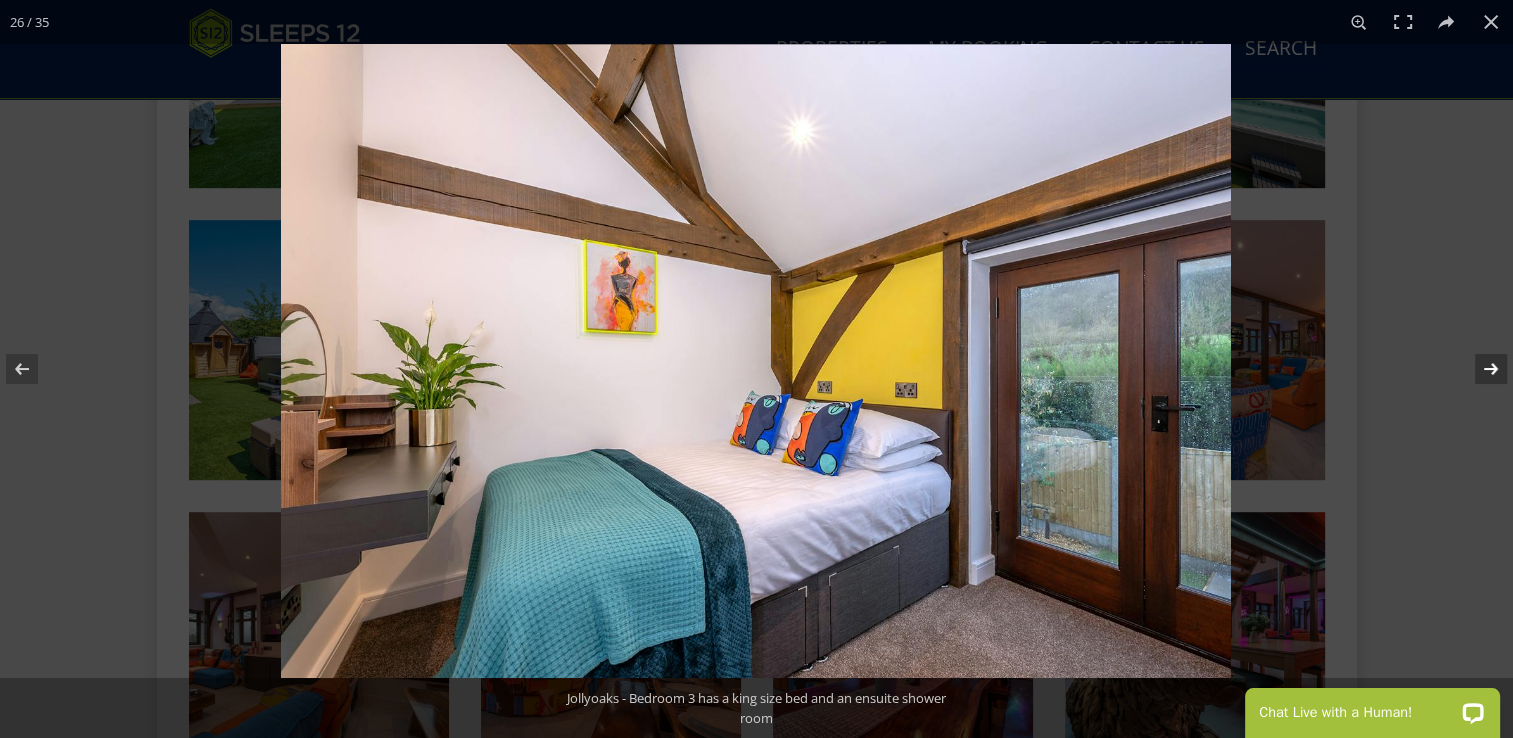 click at bounding box center [1478, 369] 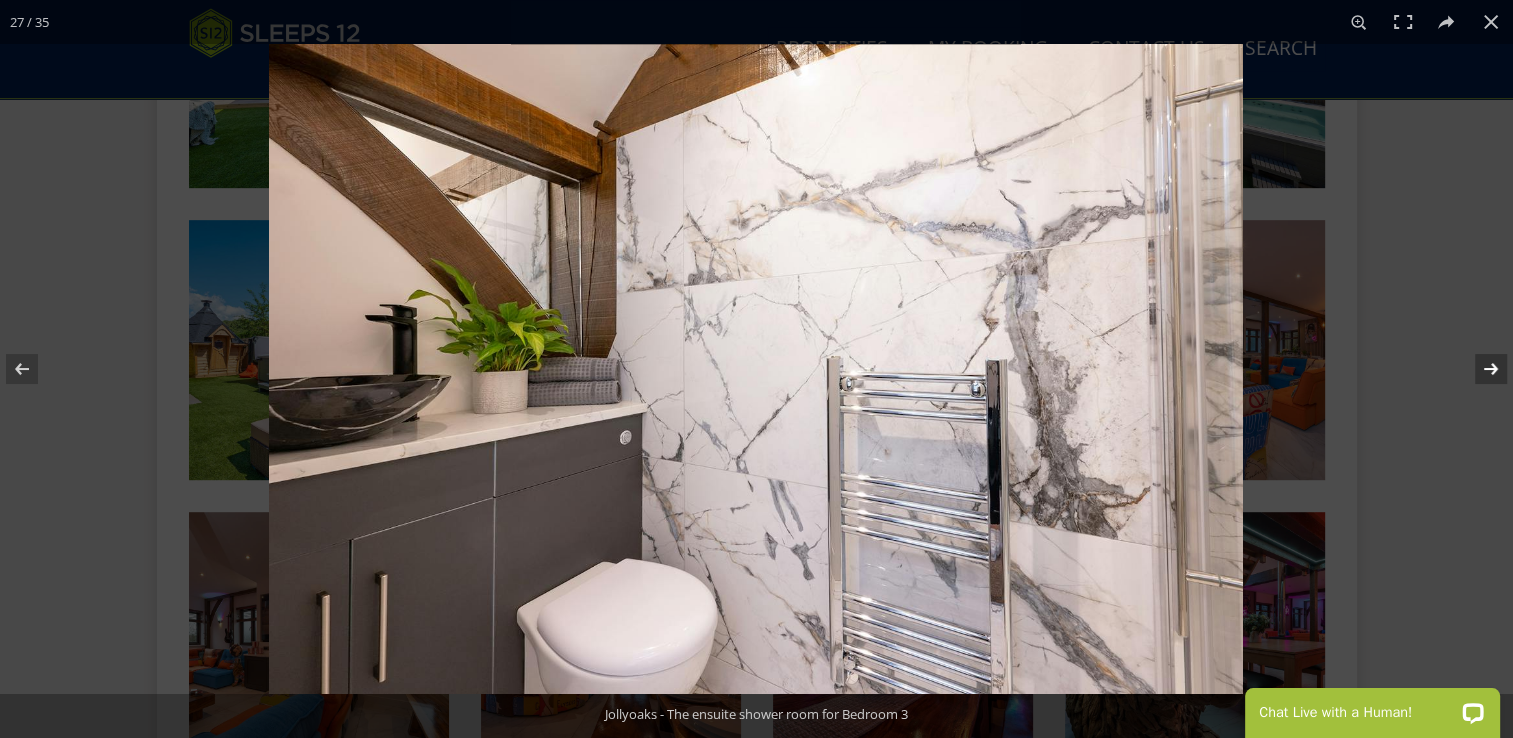 click at bounding box center (1478, 369) 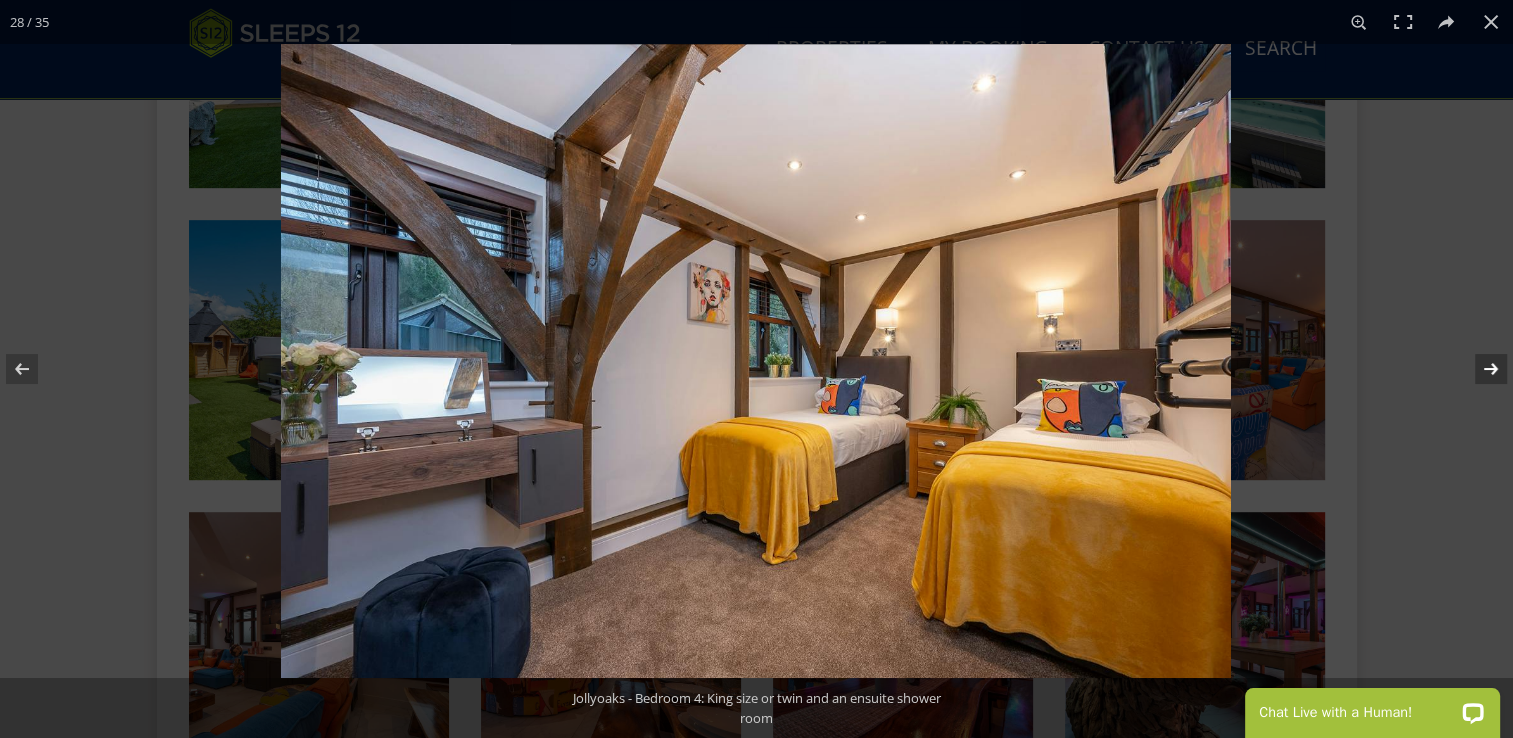 click at bounding box center [1478, 369] 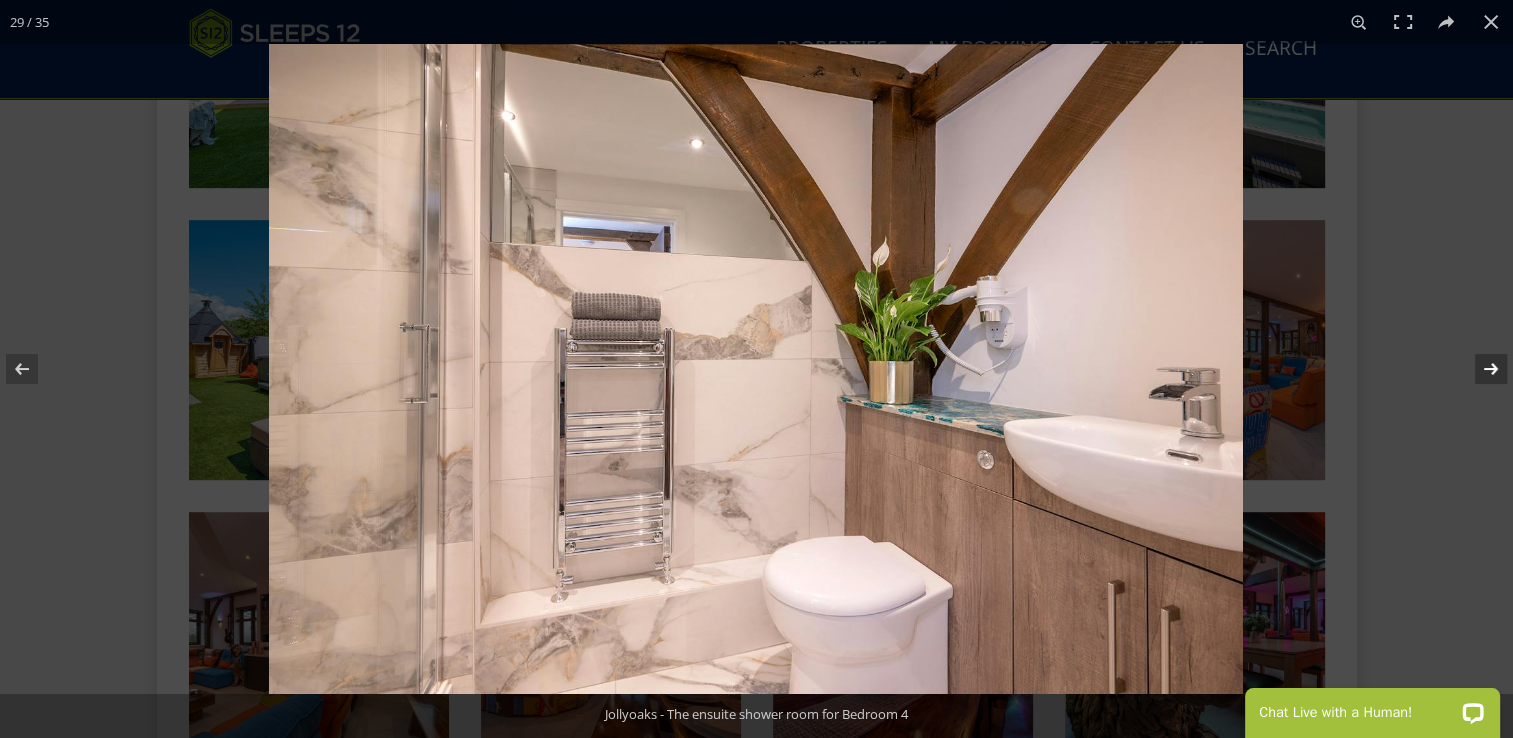 click at bounding box center (1478, 369) 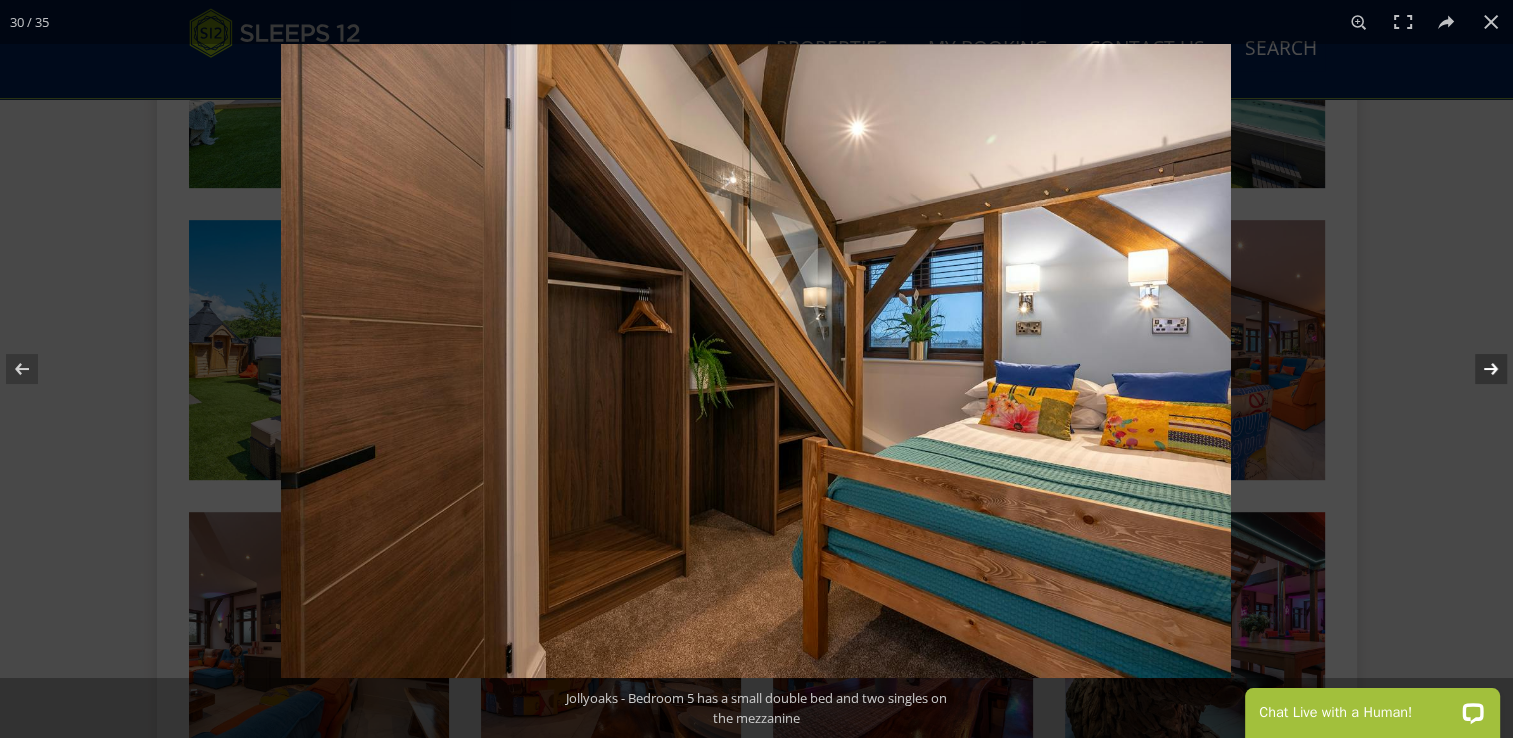 click at bounding box center (1478, 369) 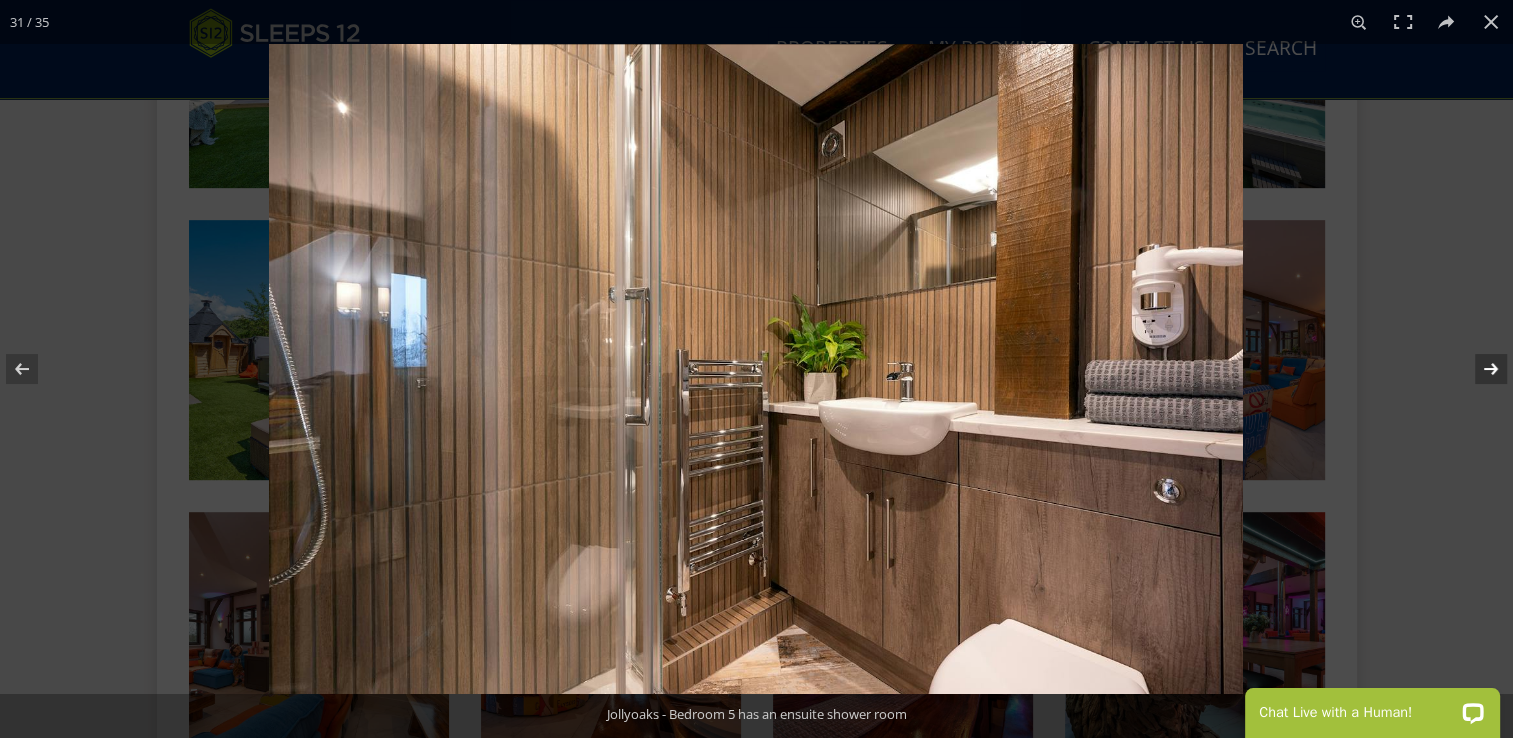 click at bounding box center [1478, 369] 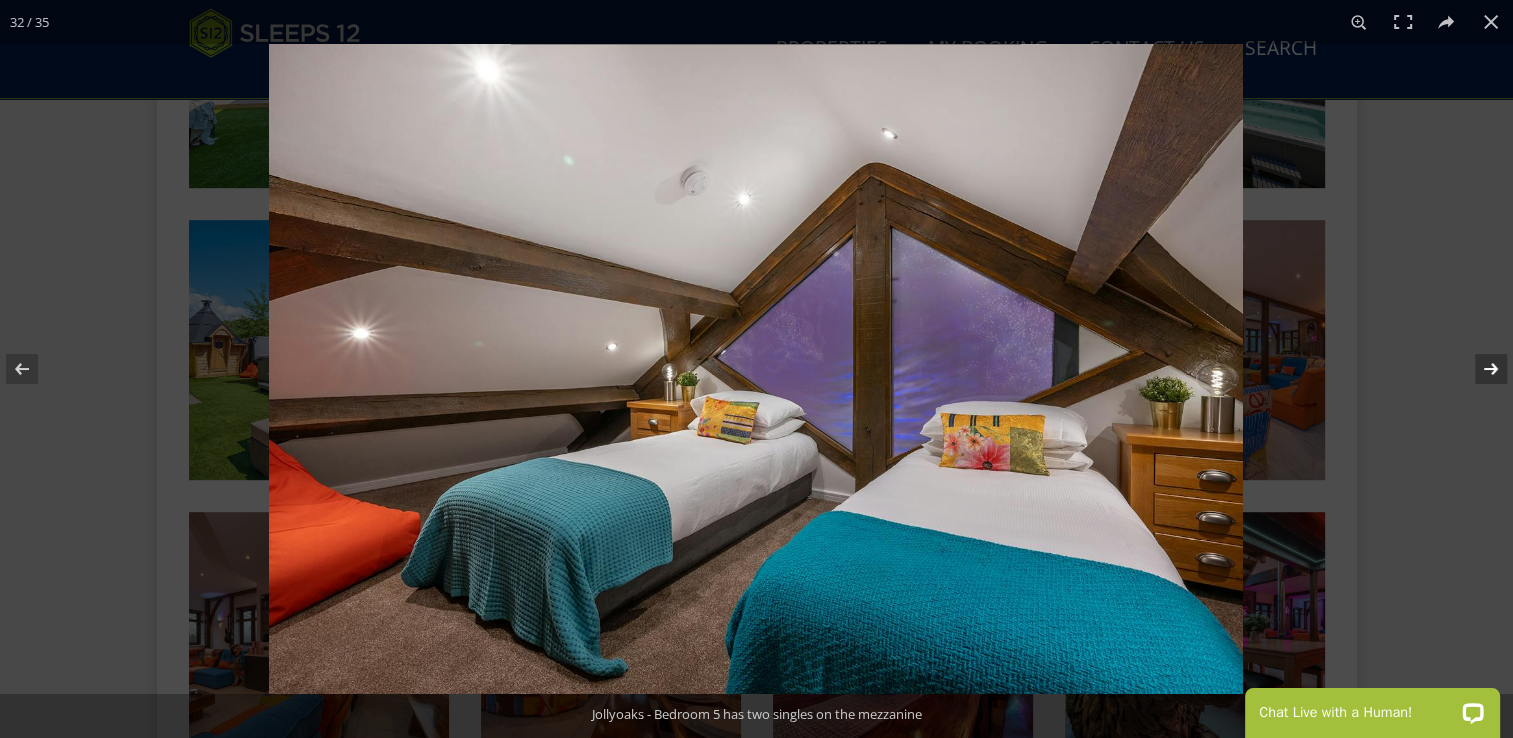 click at bounding box center [1478, 369] 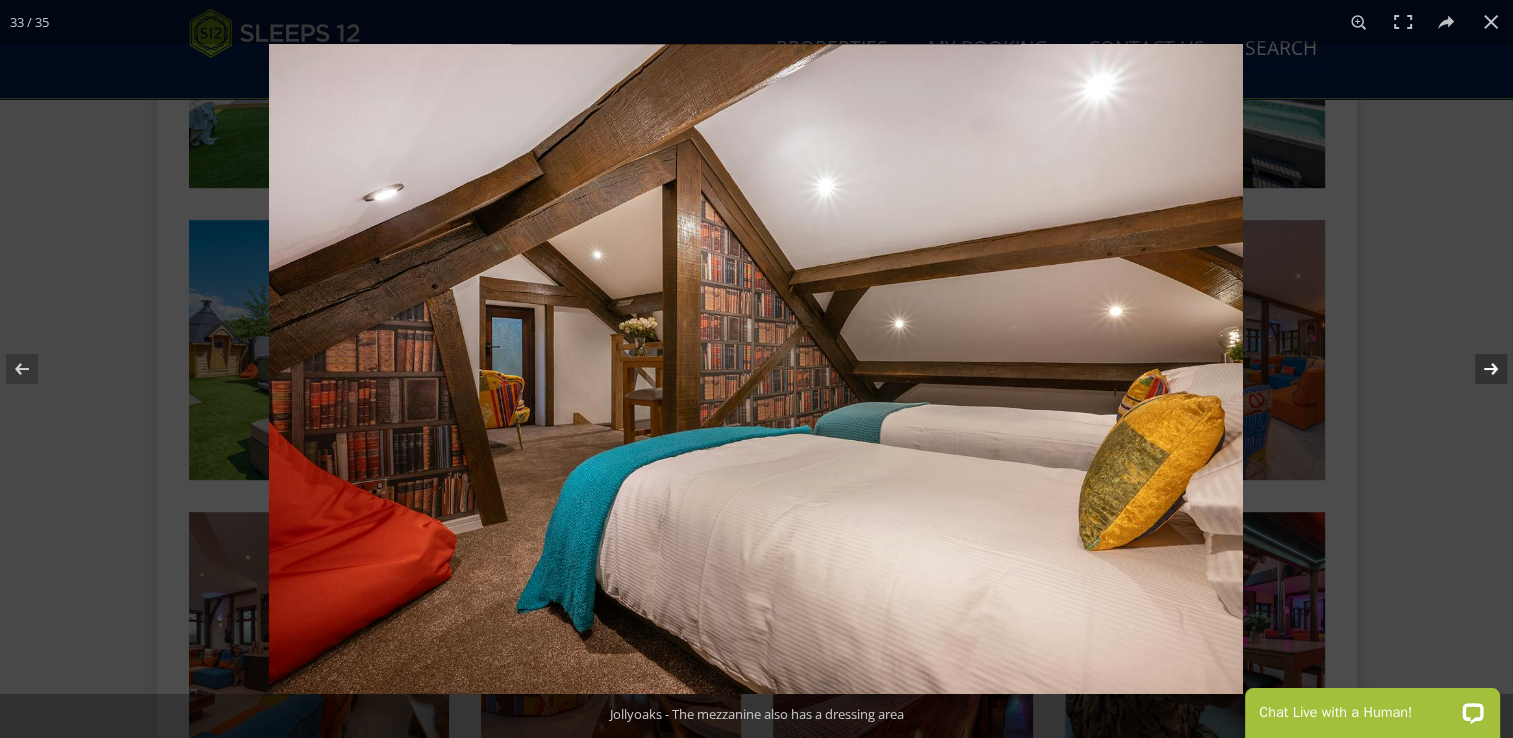 click at bounding box center (1478, 369) 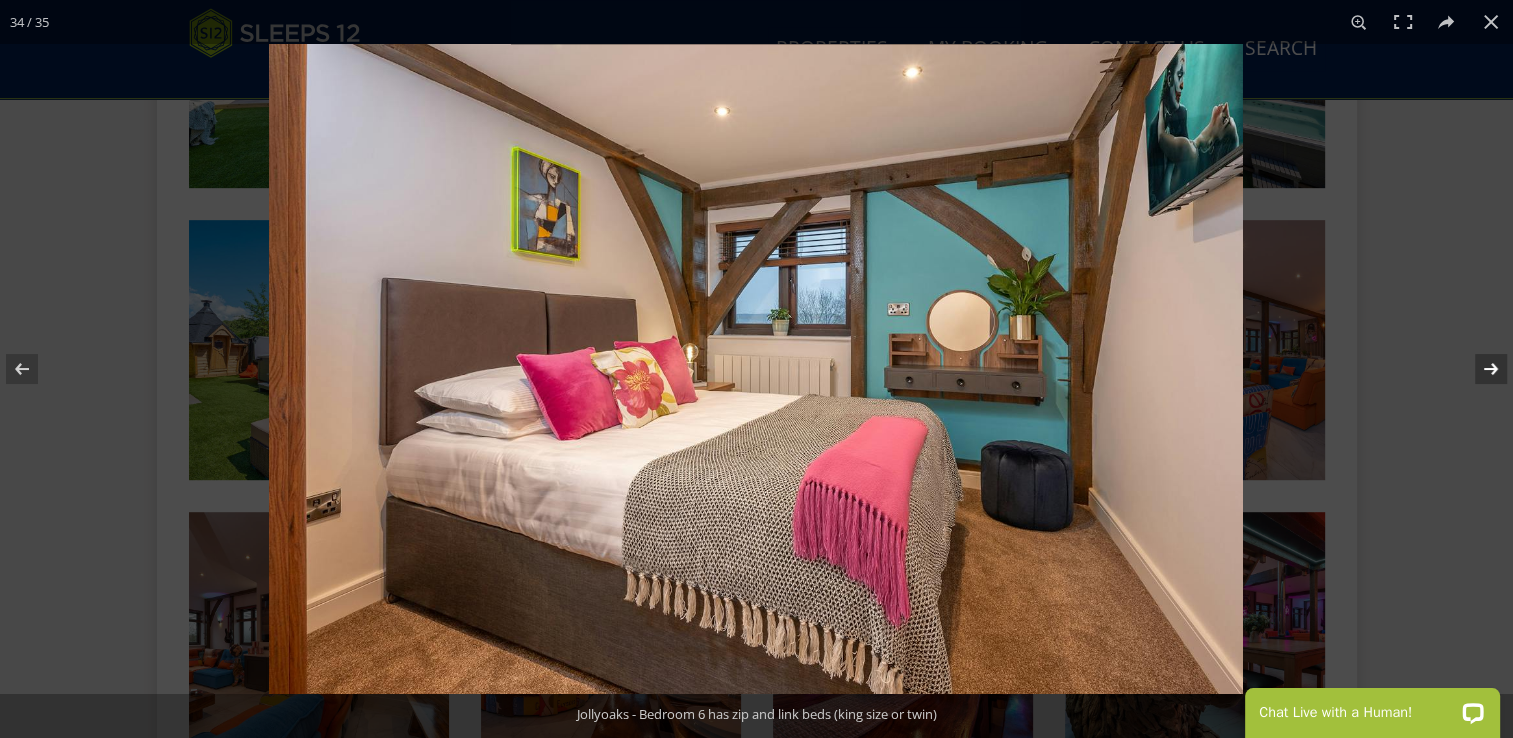 click at bounding box center [1478, 369] 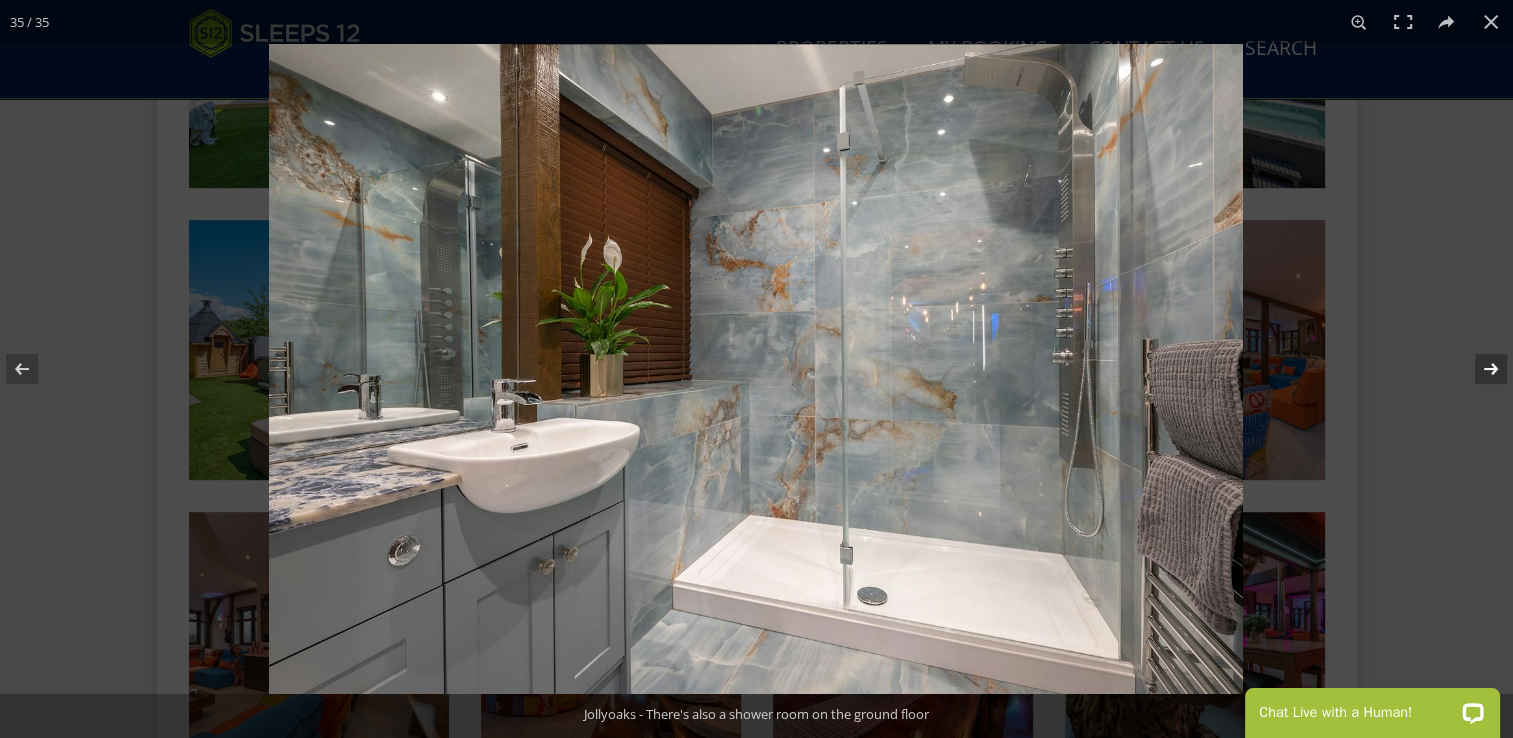 click at bounding box center (1478, 369) 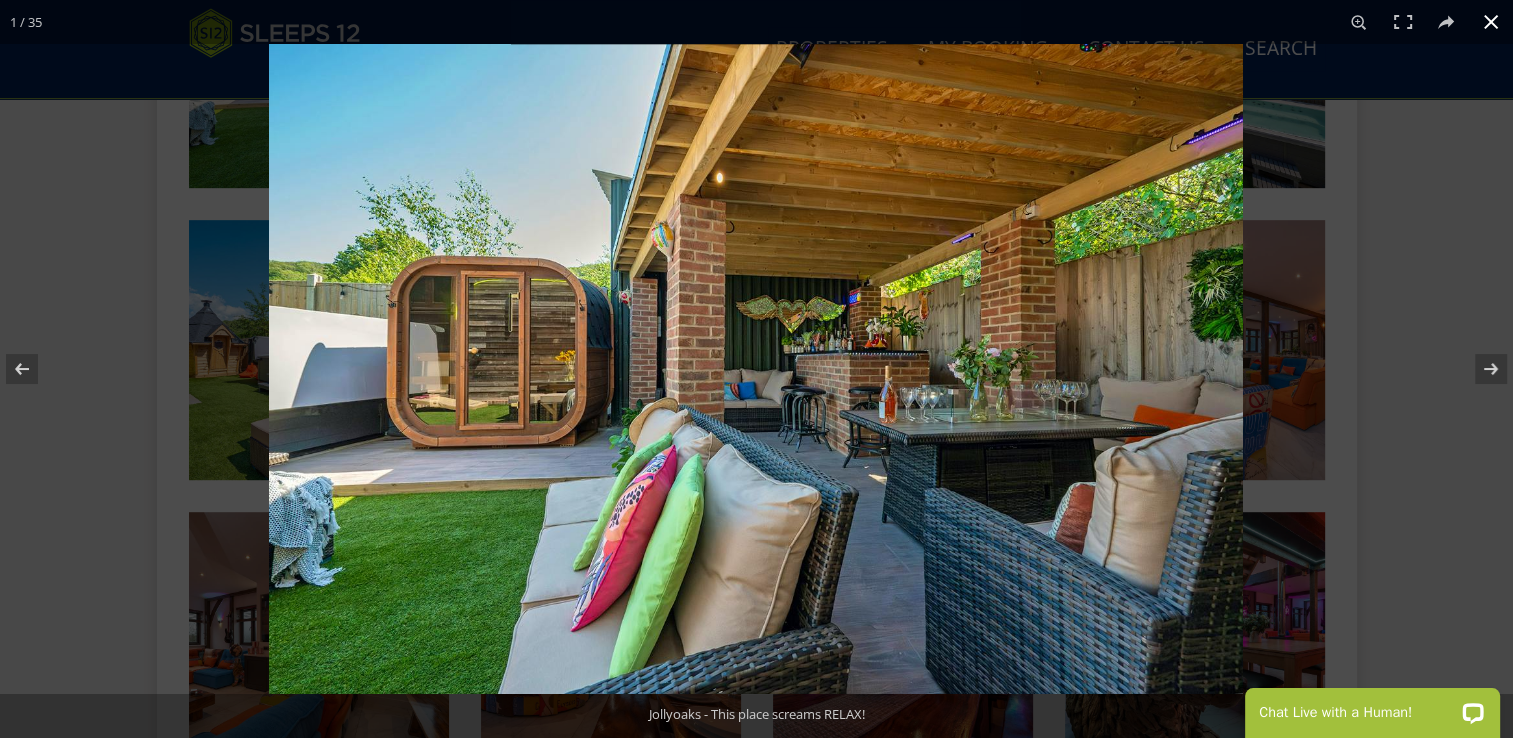 click at bounding box center [1491, 22] 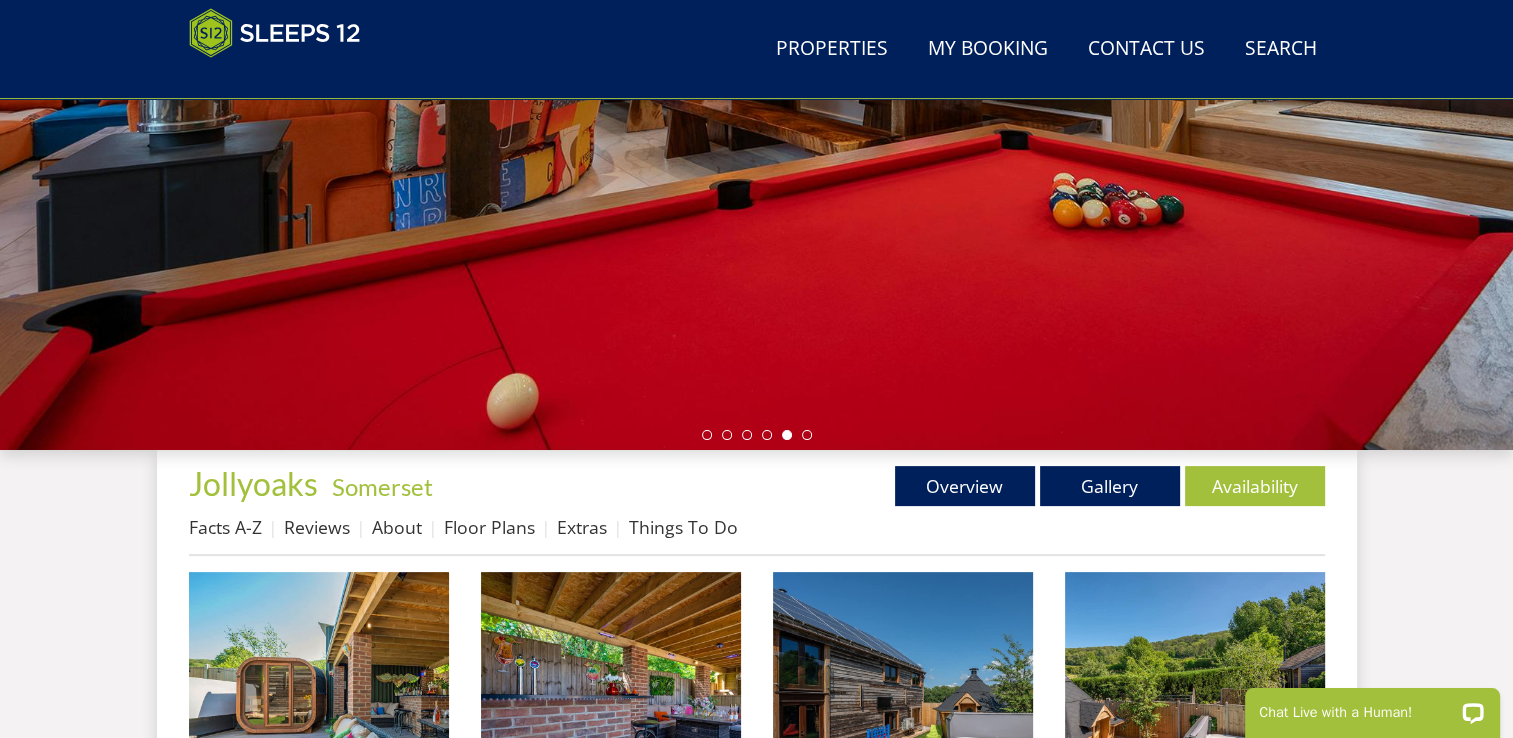 scroll, scrollTop: 585, scrollLeft: 0, axis: vertical 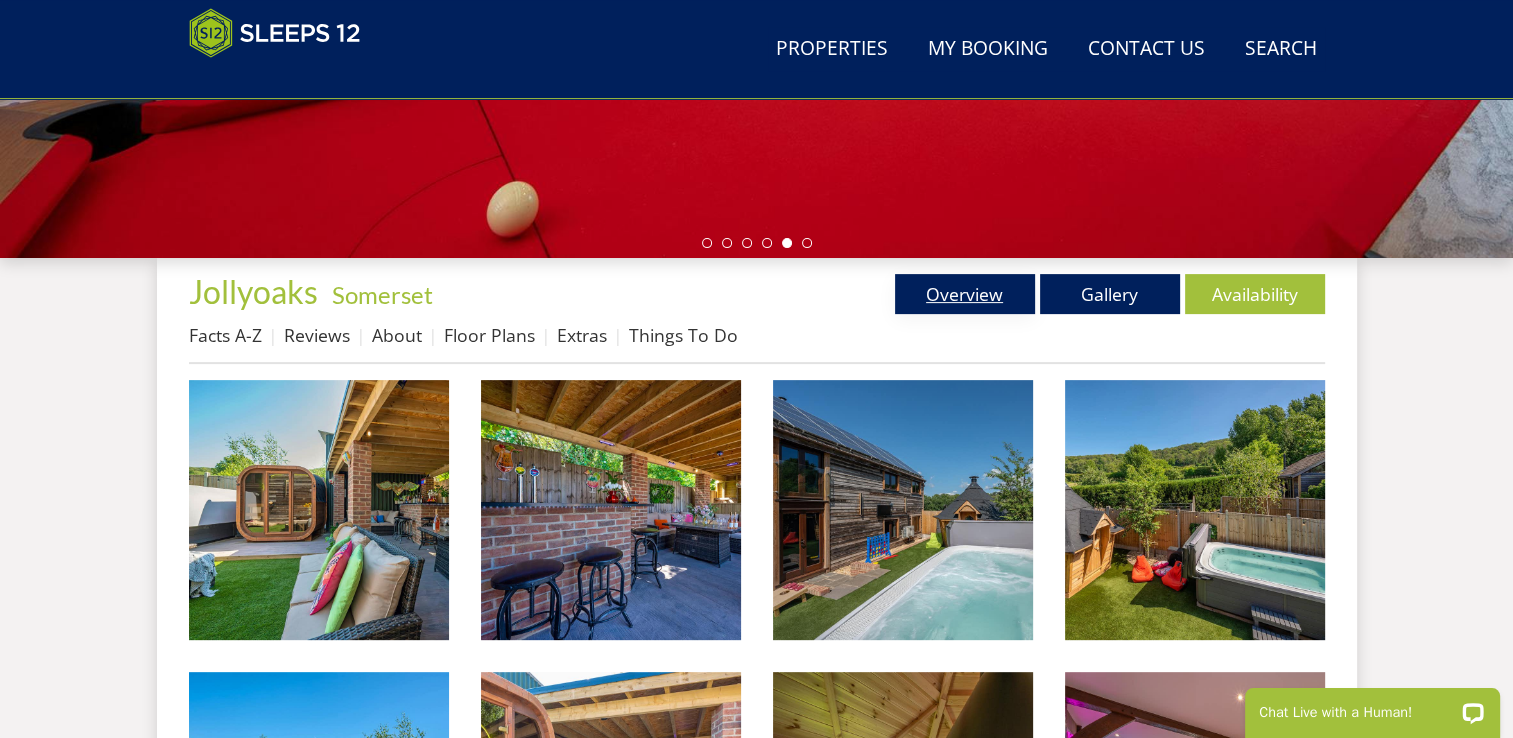click on "Overview" at bounding box center [965, 294] 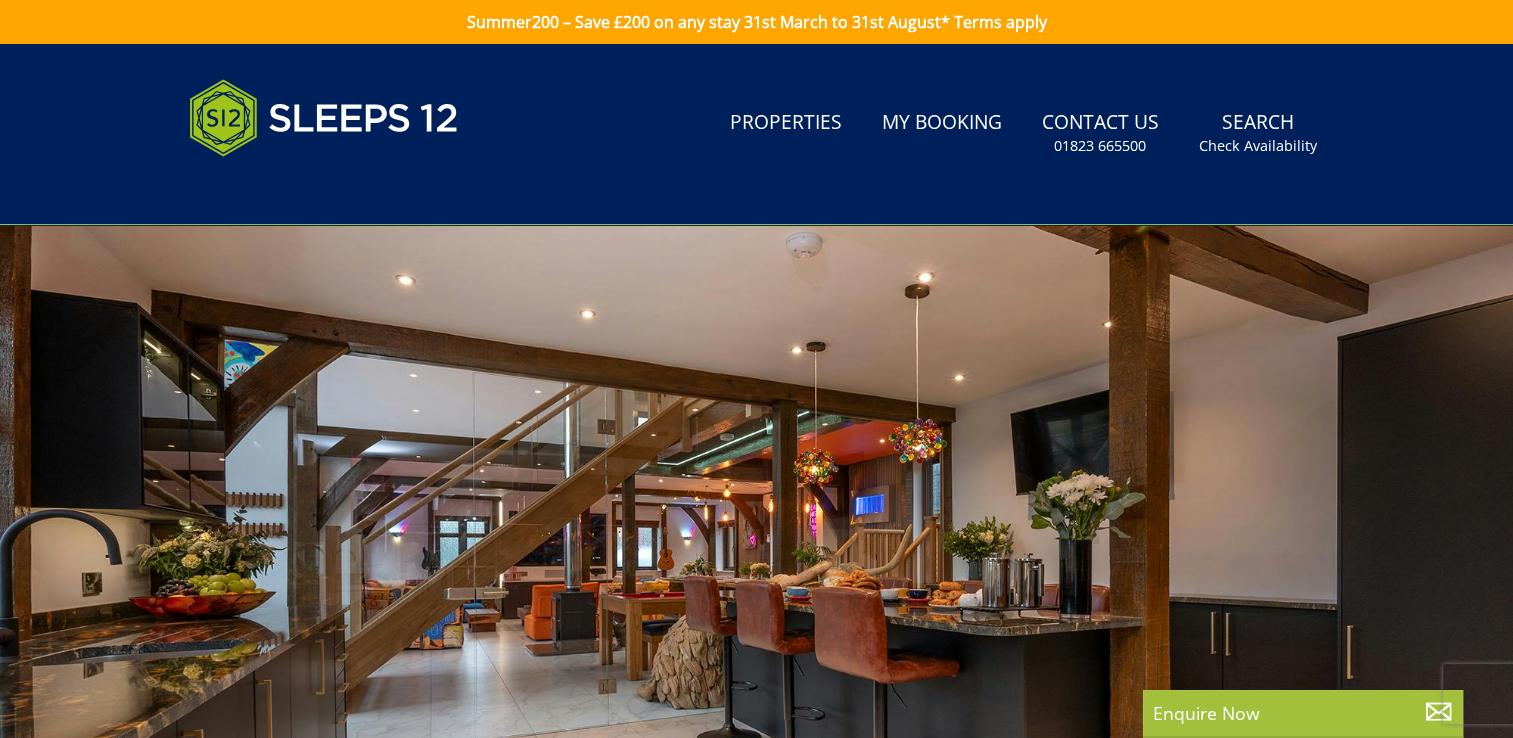 scroll, scrollTop: 56, scrollLeft: 0, axis: vertical 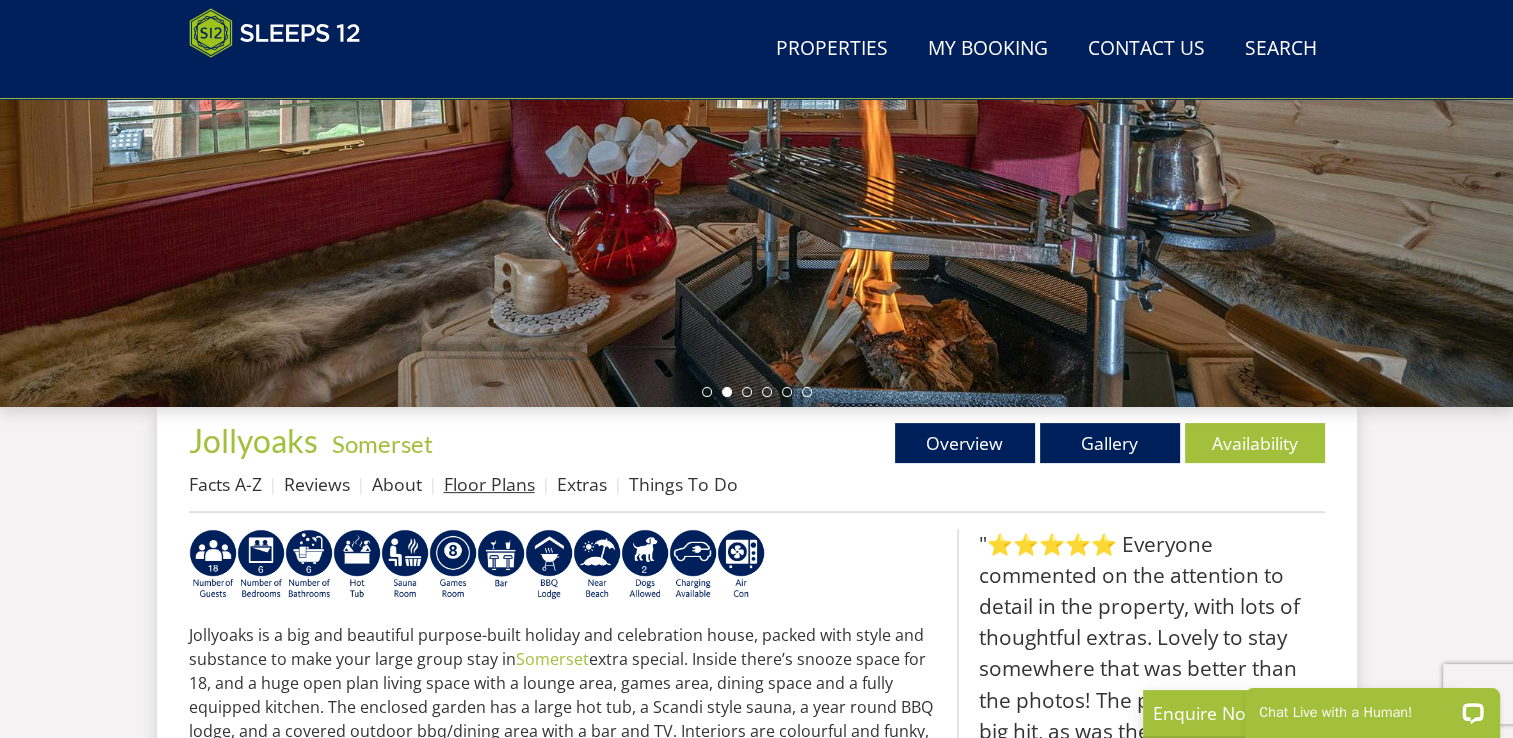 click on "Floor Plans" at bounding box center [489, 484] 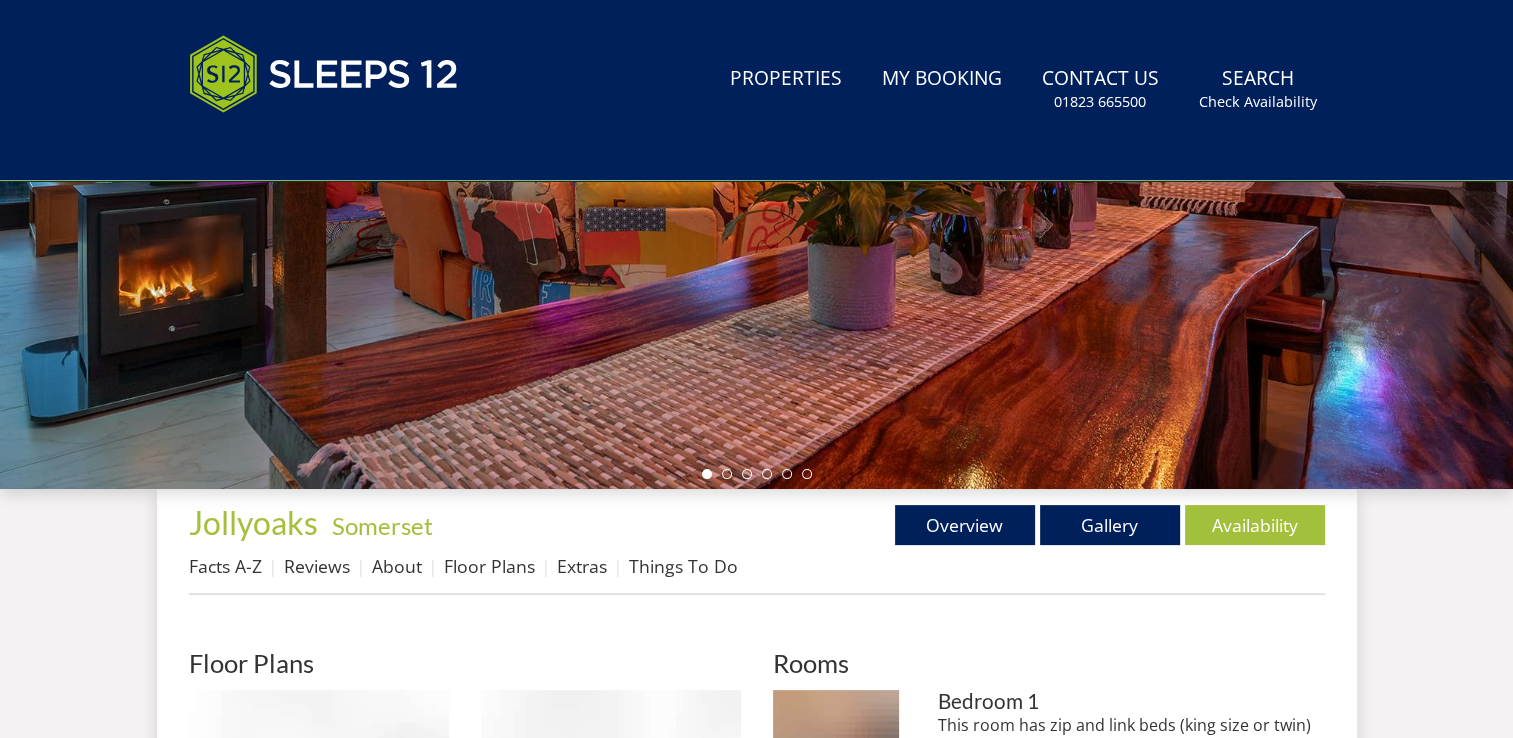 scroll, scrollTop: 0, scrollLeft: 0, axis: both 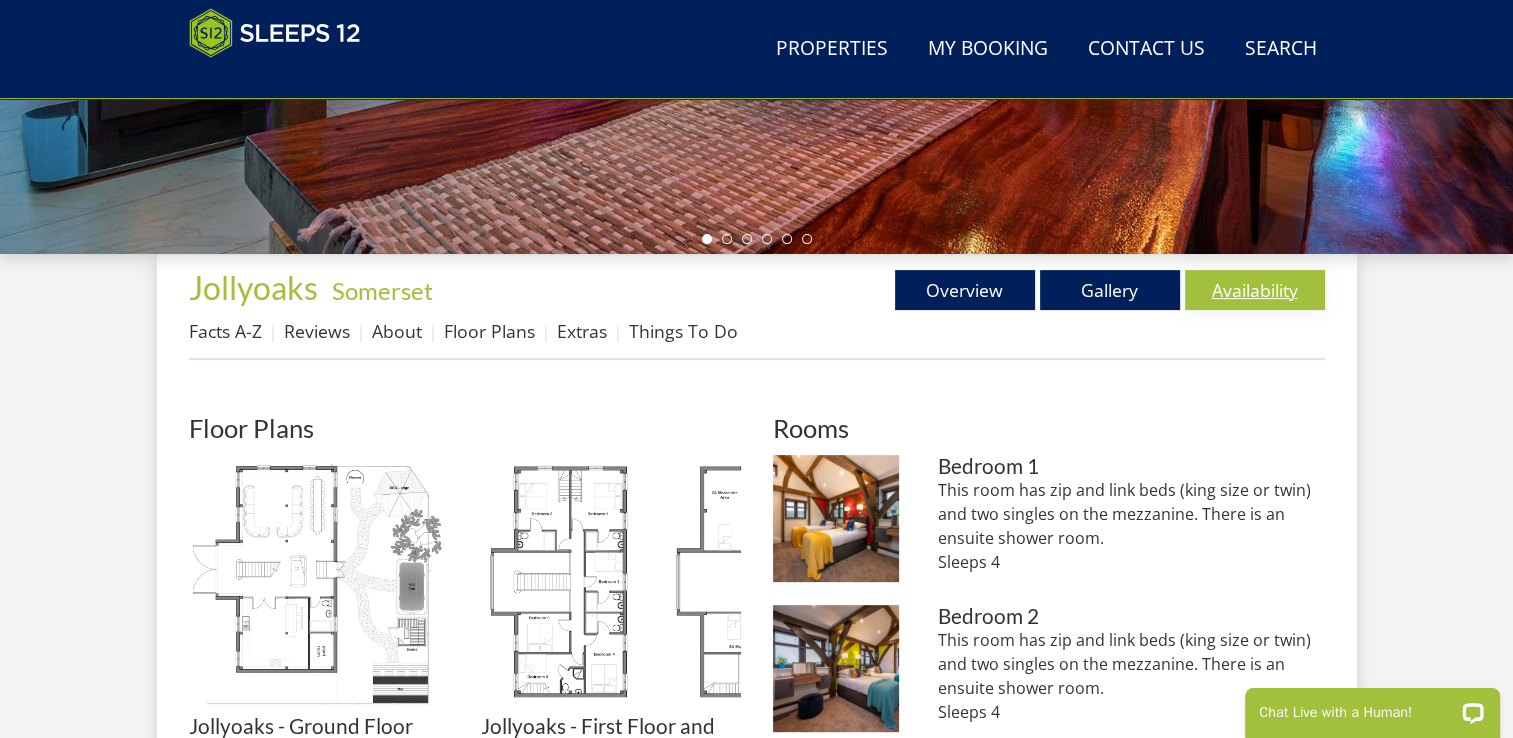 click on "Availability" at bounding box center [1255, 290] 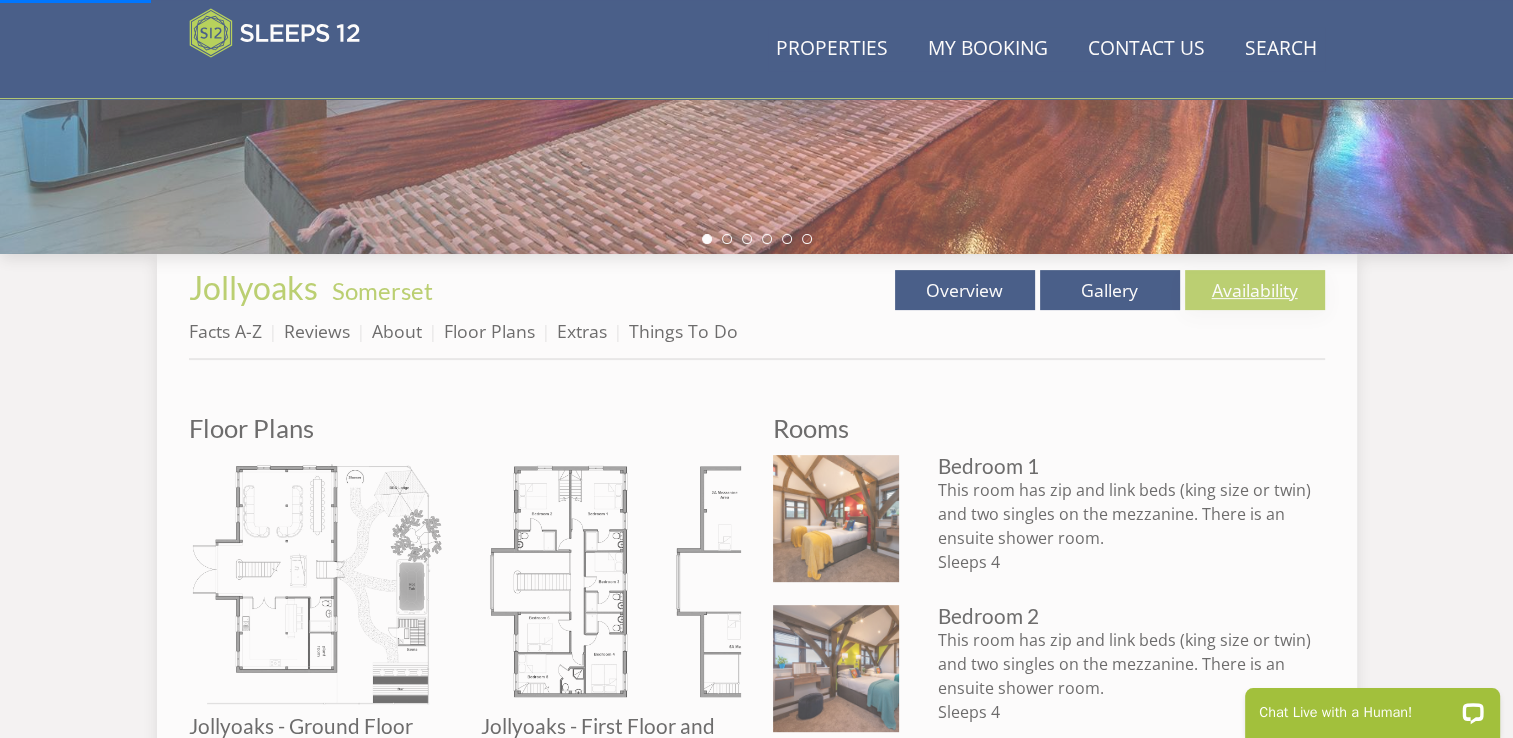 scroll, scrollTop: 0, scrollLeft: 0, axis: both 